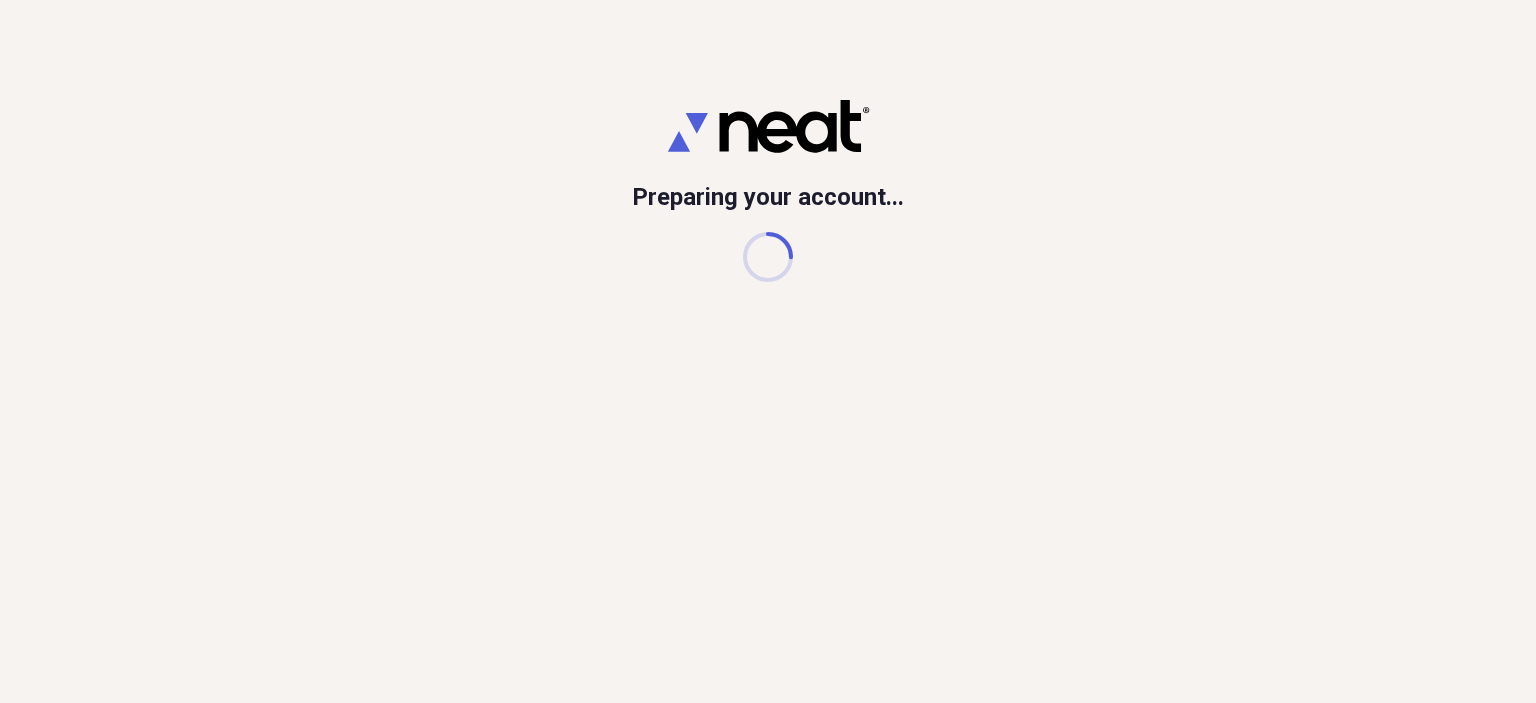 scroll, scrollTop: 0, scrollLeft: 0, axis: both 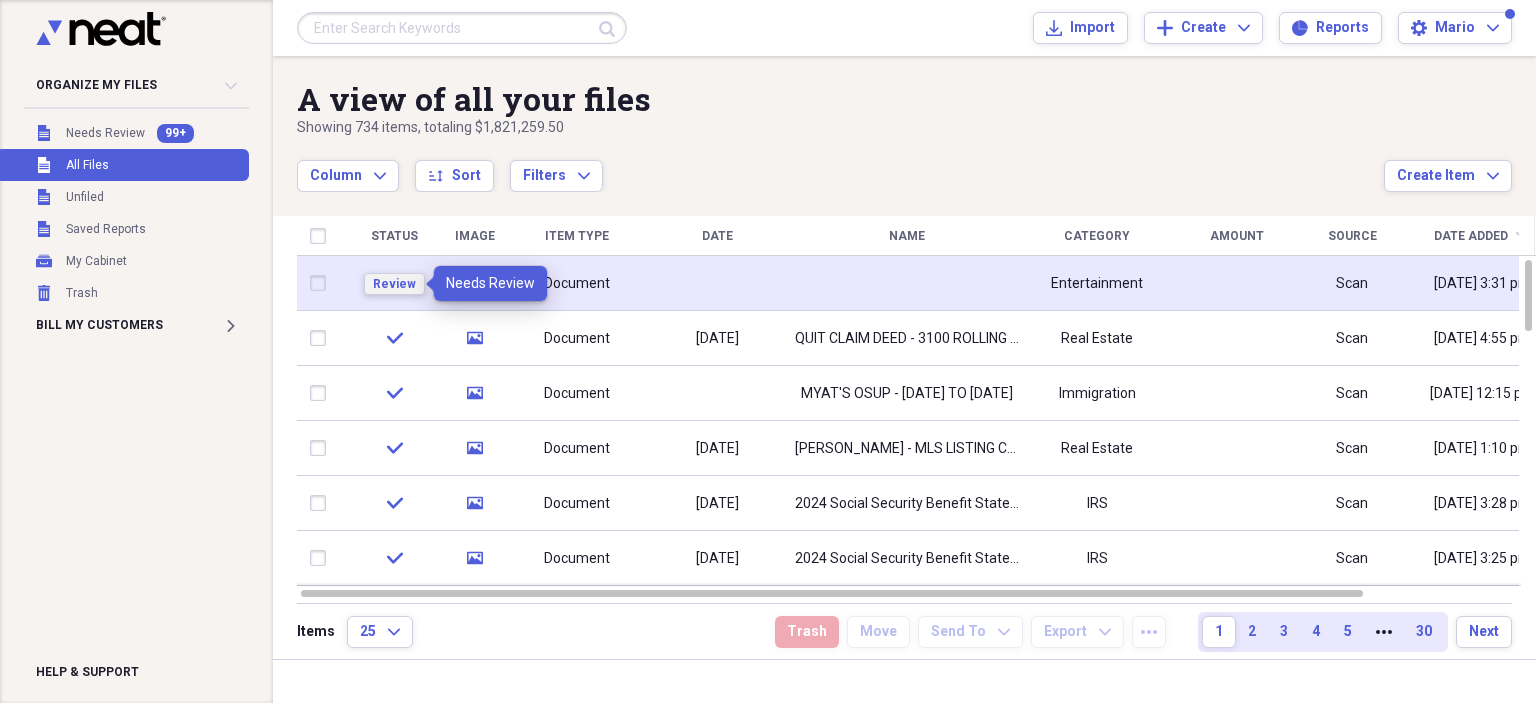 click on "Review" at bounding box center (394, 284) 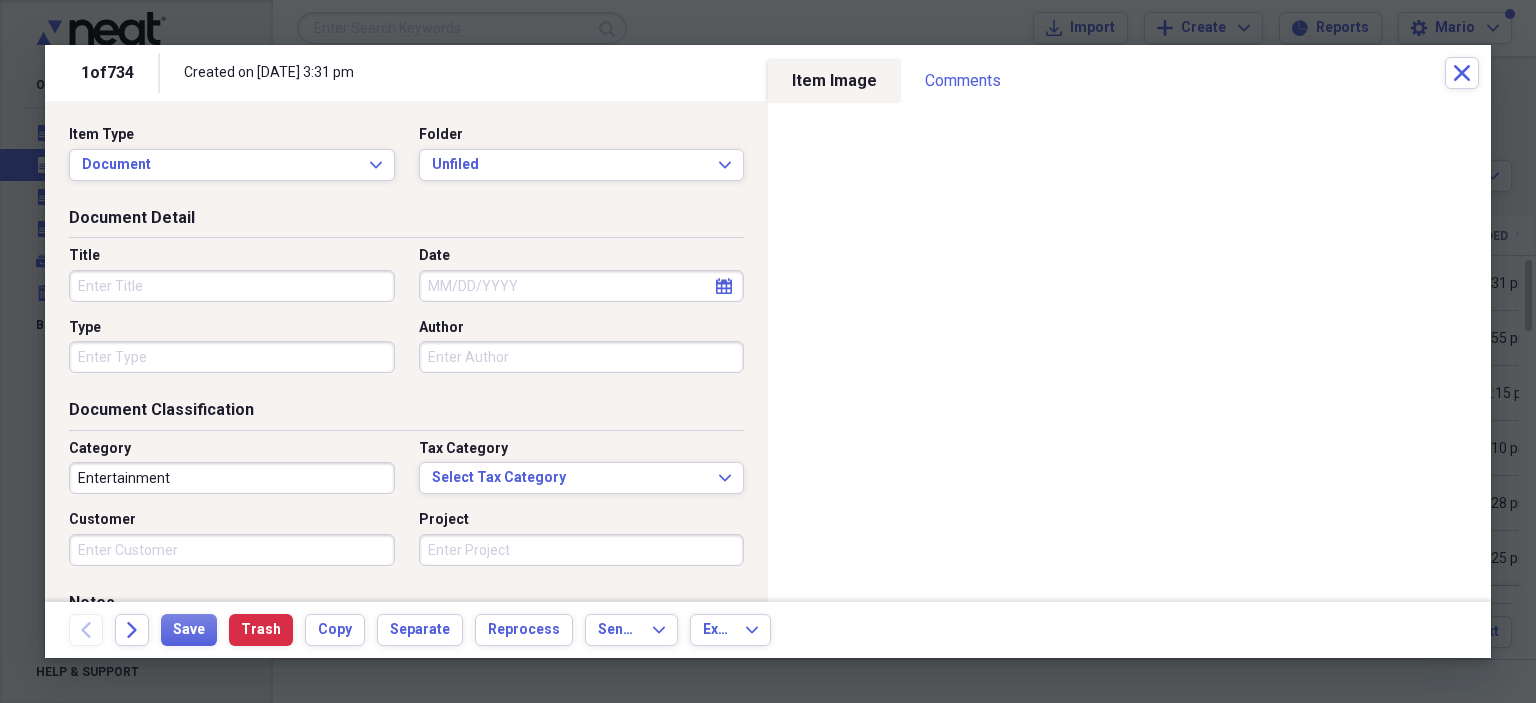 click on "Title" at bounding box center [232, 286] 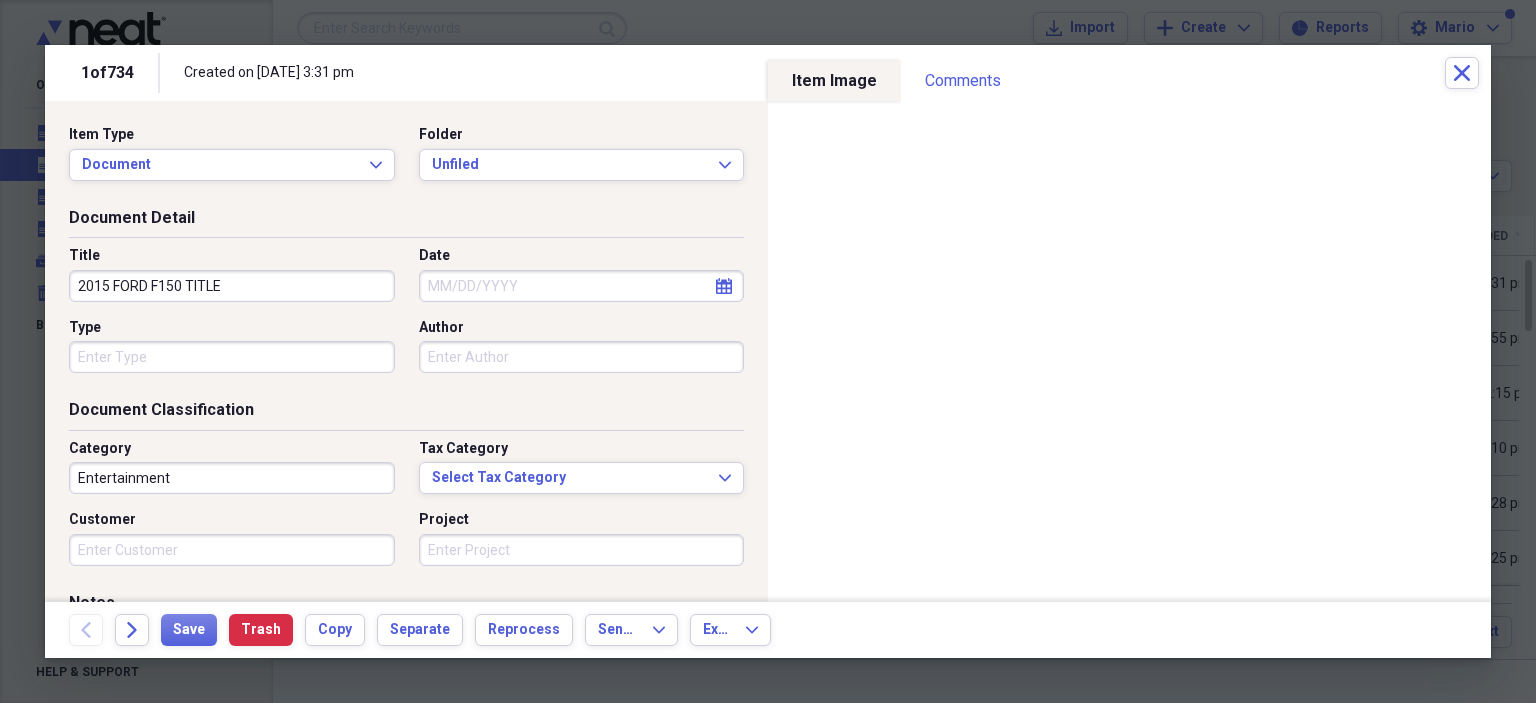drag, startPoint x: 298, startPoint y: 293, endPoint x: 77, endPoint y: 282, distance: 221.27359 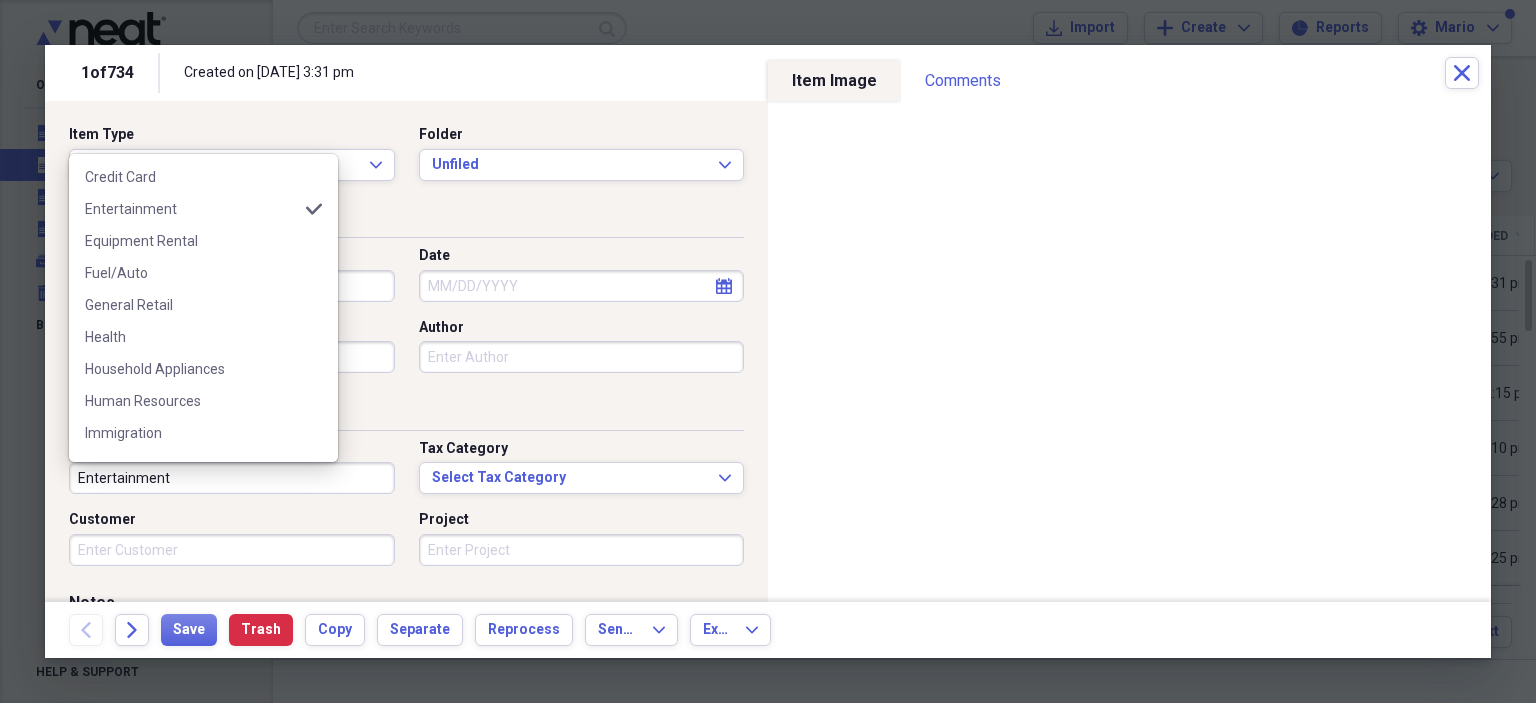 scroll, scrollTop: 200, scrollLeft: 0, axis: vertical 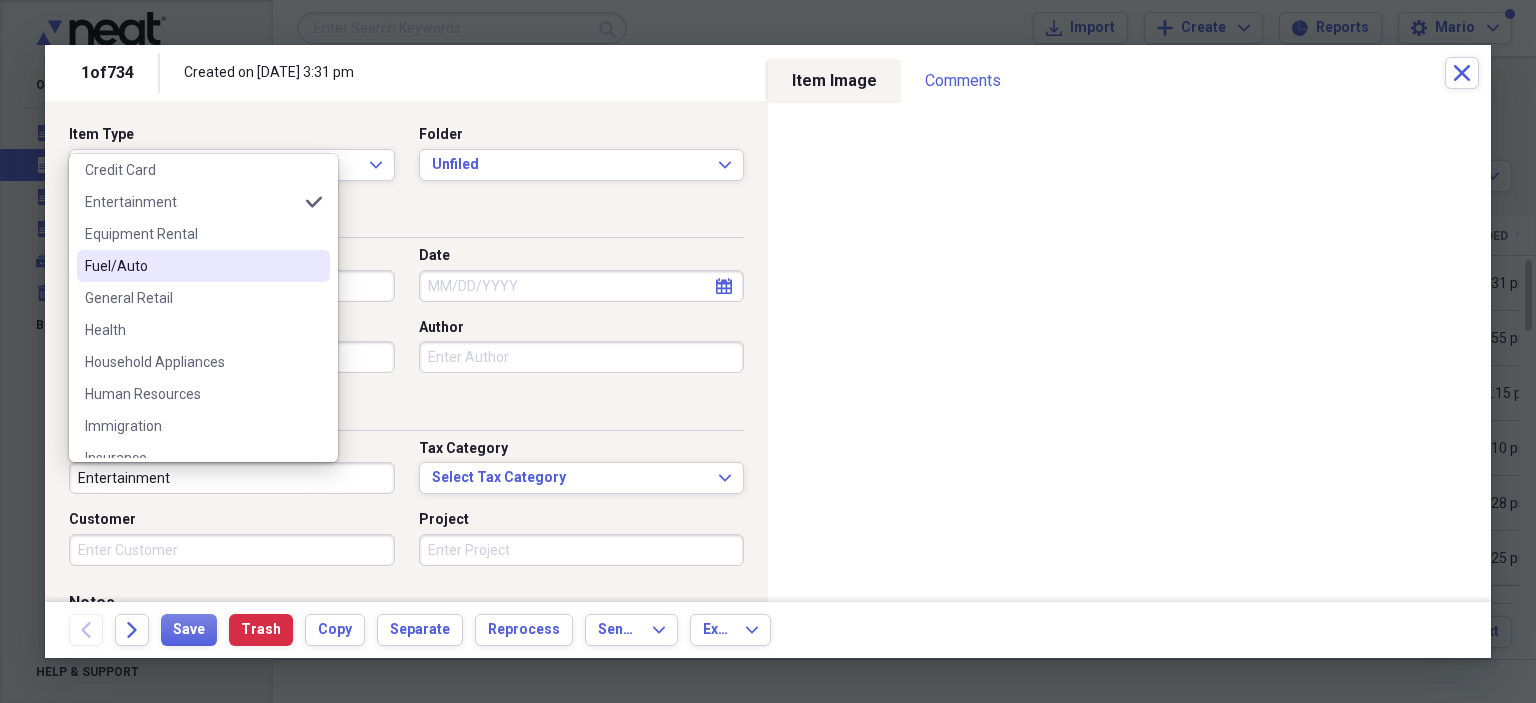 click on "Fuel/Auto" at bounding box center (191, 266) 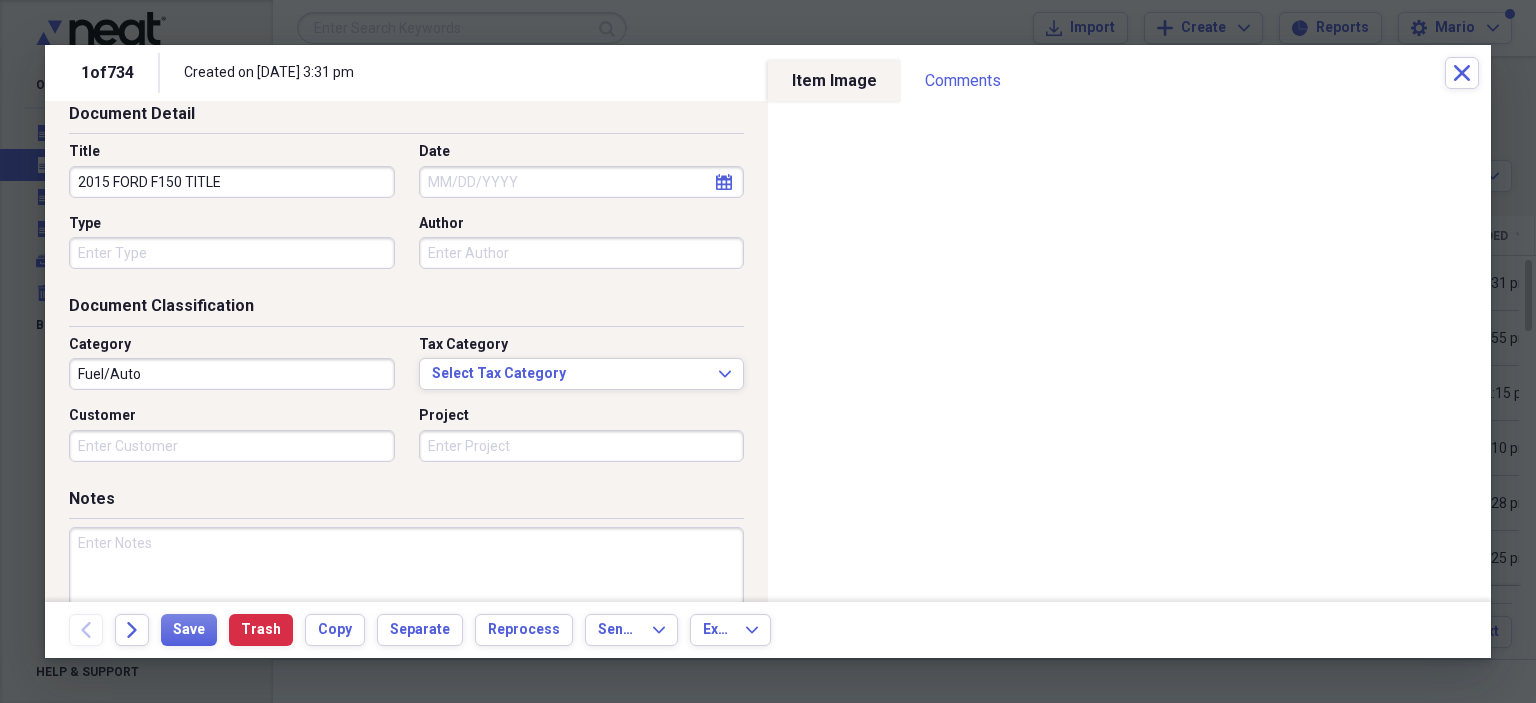 scroll, scrollTop: 100, scrollLeft: 0, axis: vertical 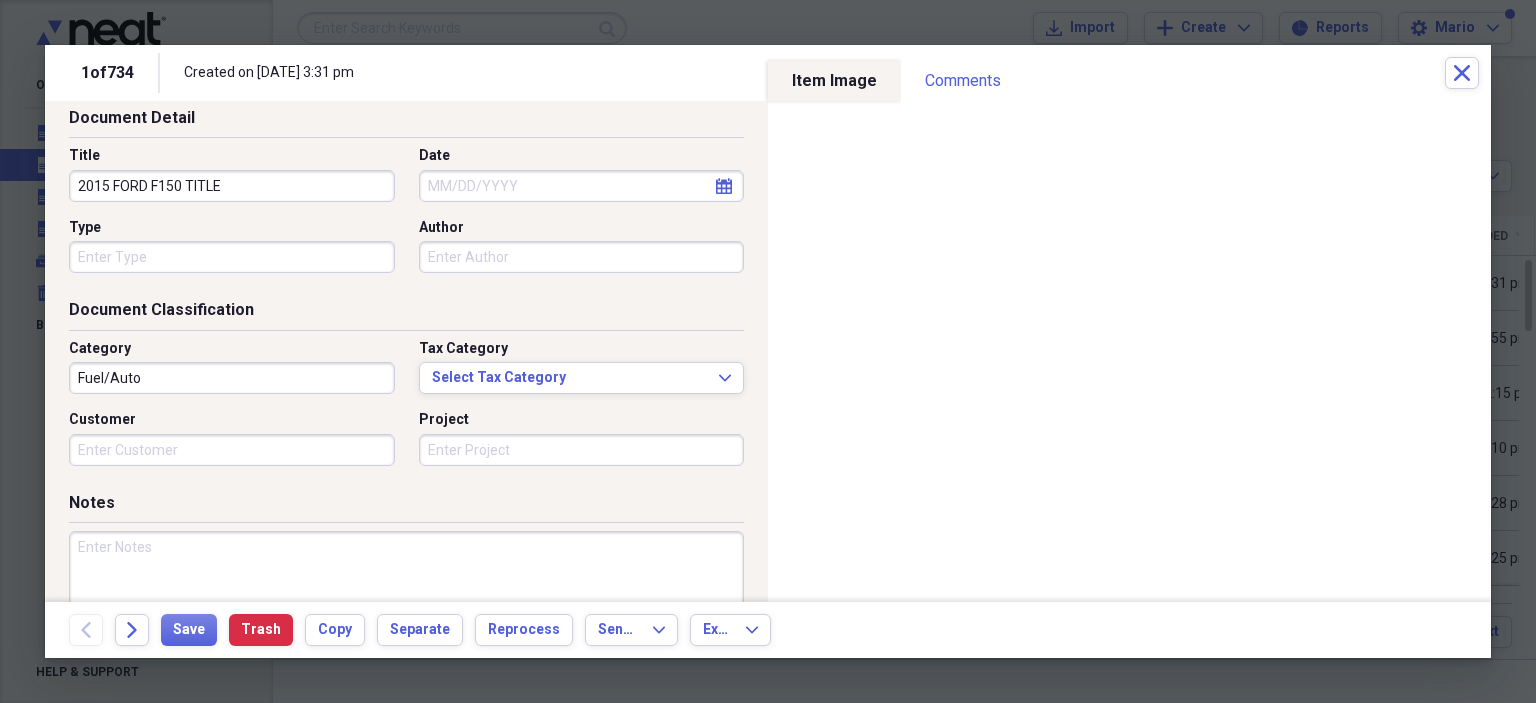 click on "Type" at bounding box center [232, 257] 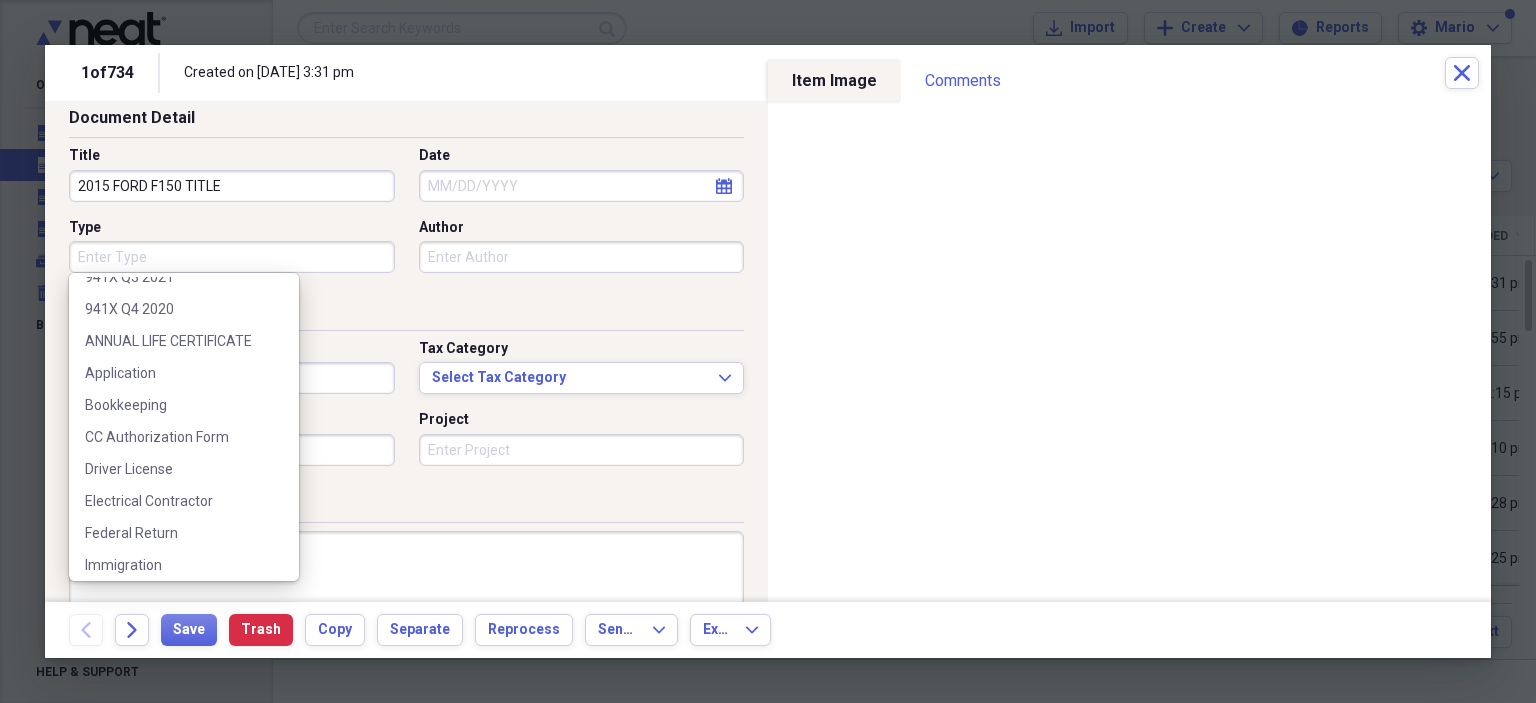 scroll, scrollTop: 0, scrollLeft: 0, axis: both 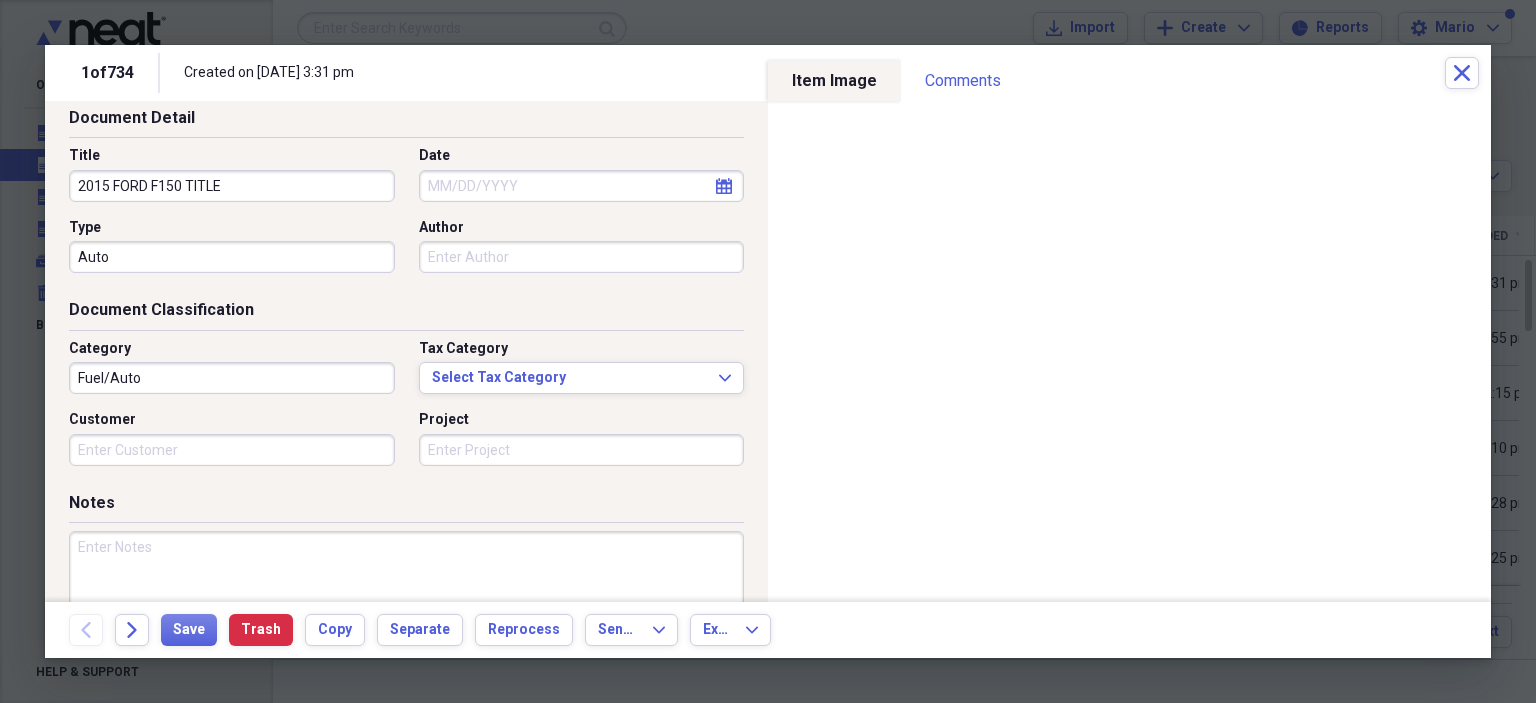 type on "Auto" 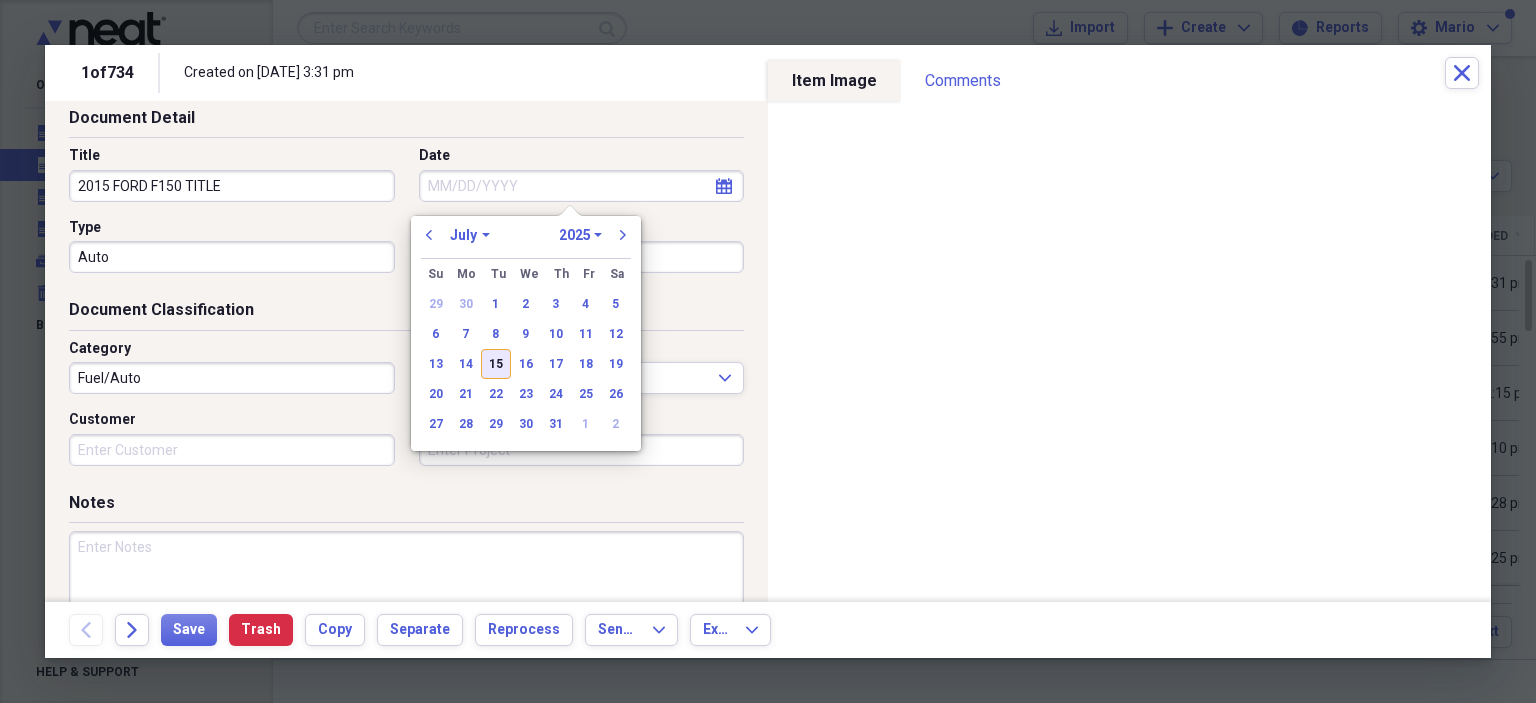 click on "15" at bounding box center (496, 364) 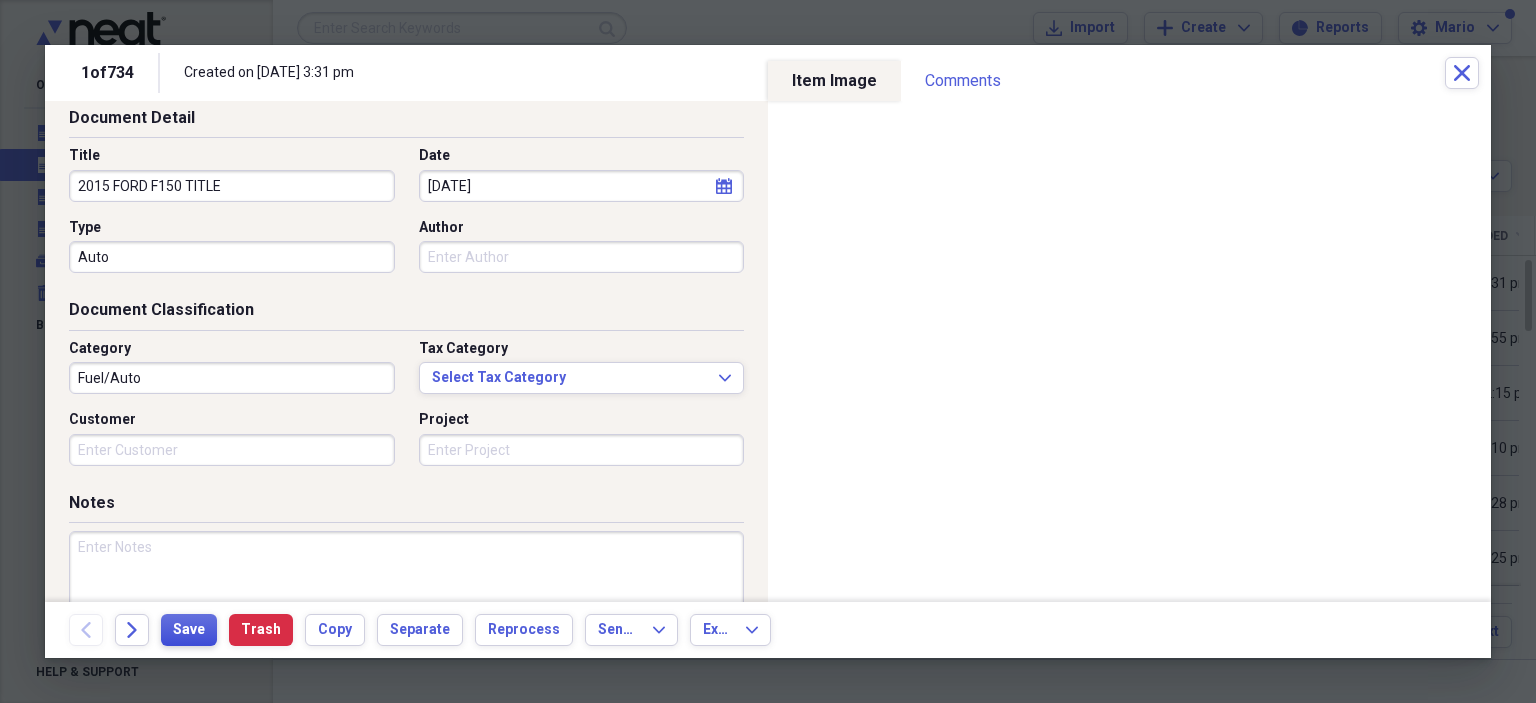 click on "Save" at bounding box center (189, 630) 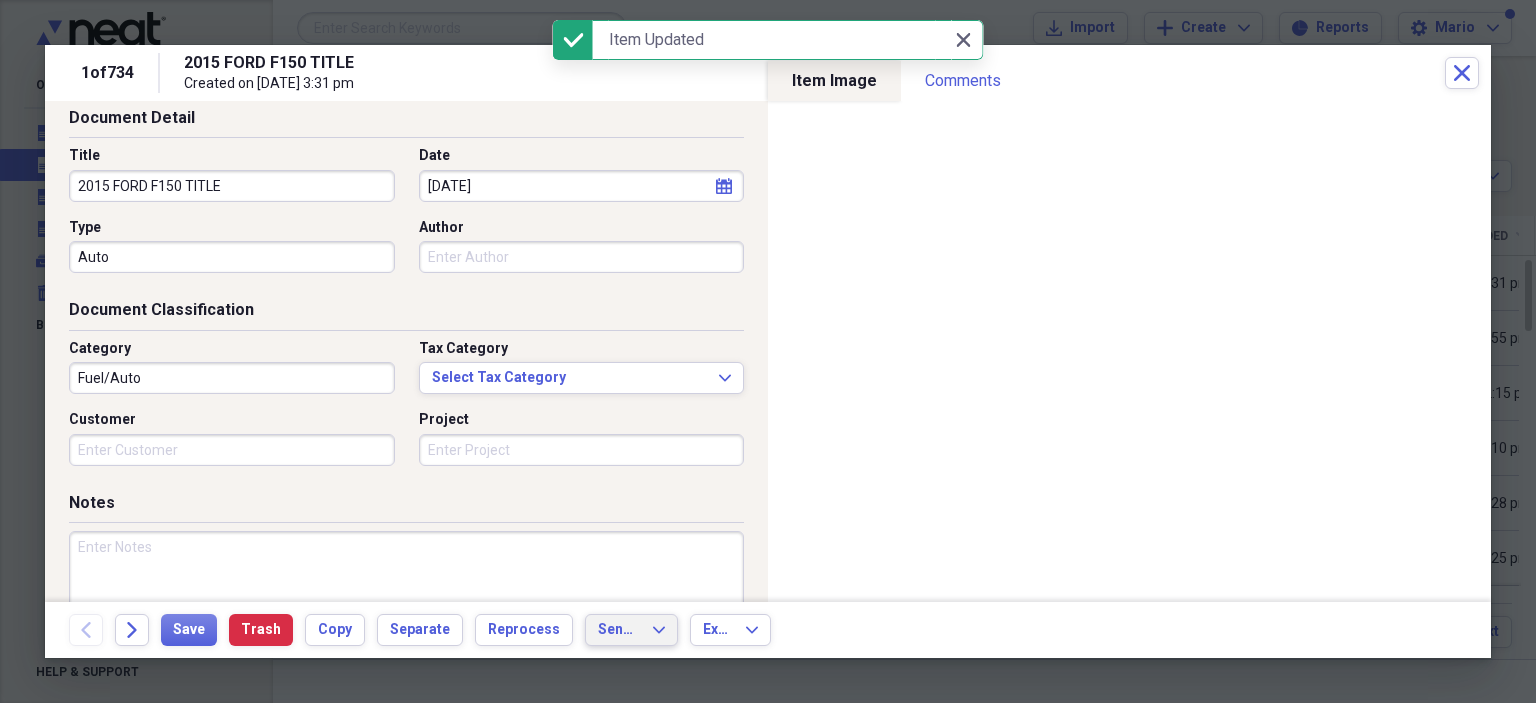 click on "Send To" at bounding box center (619, 630) 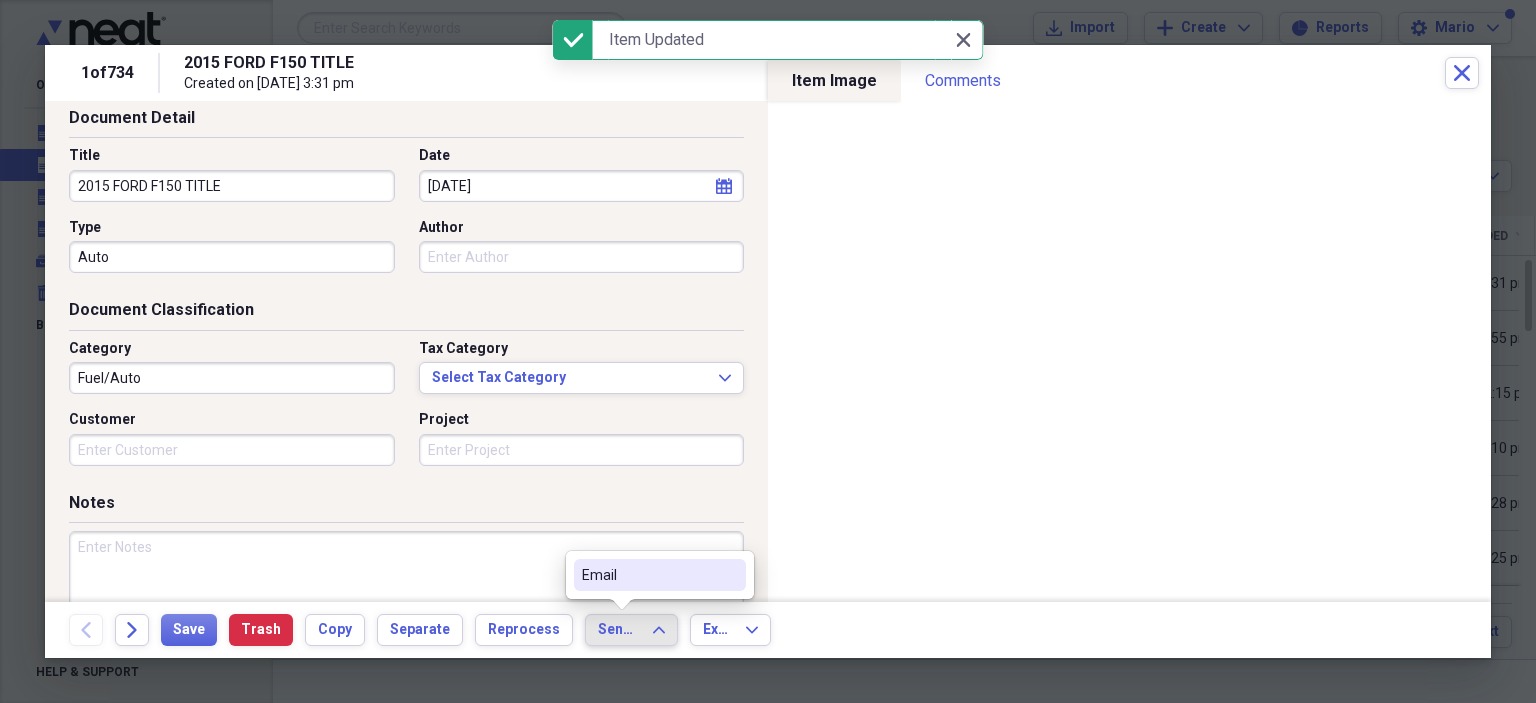 click on "Email" at bounding box center [648, 575] 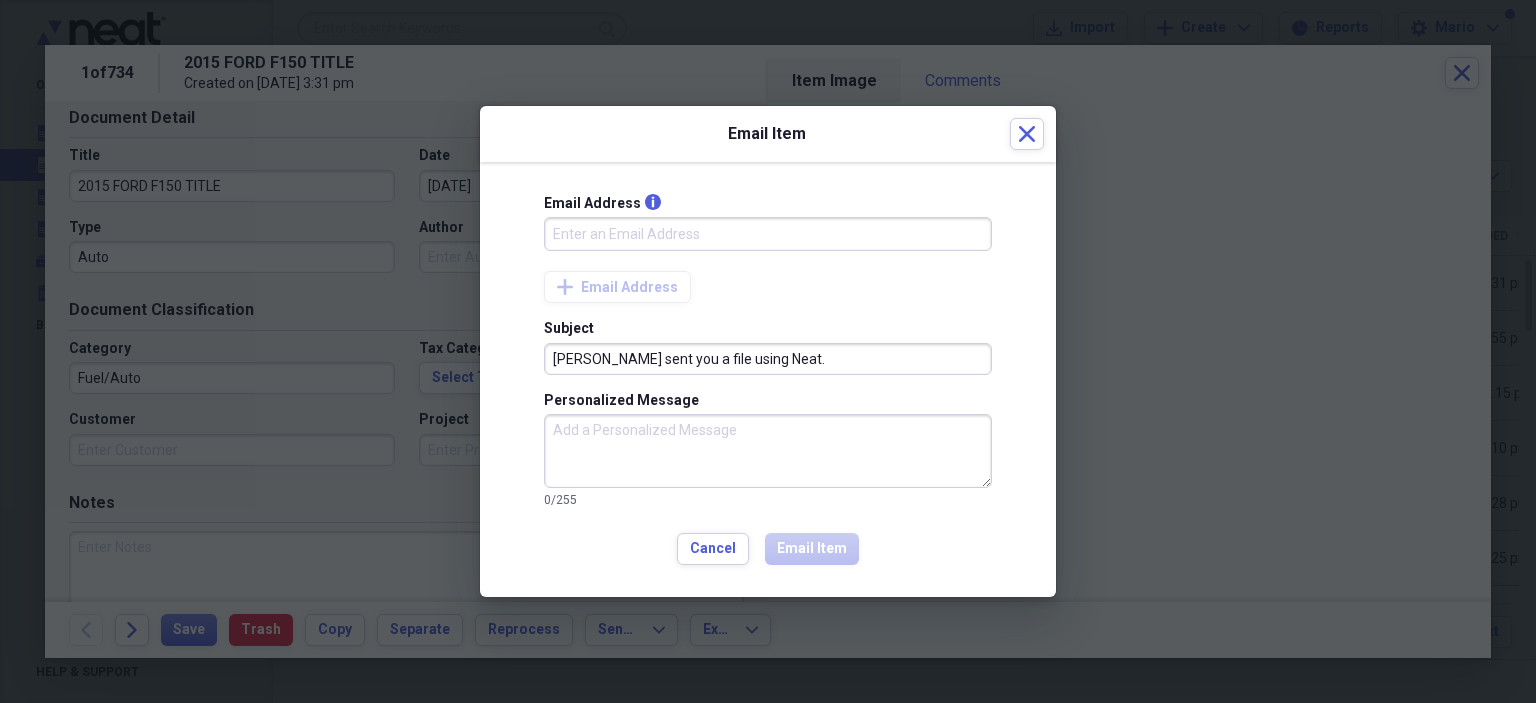 click on "Email Address info" at bounding box center [768, 234] 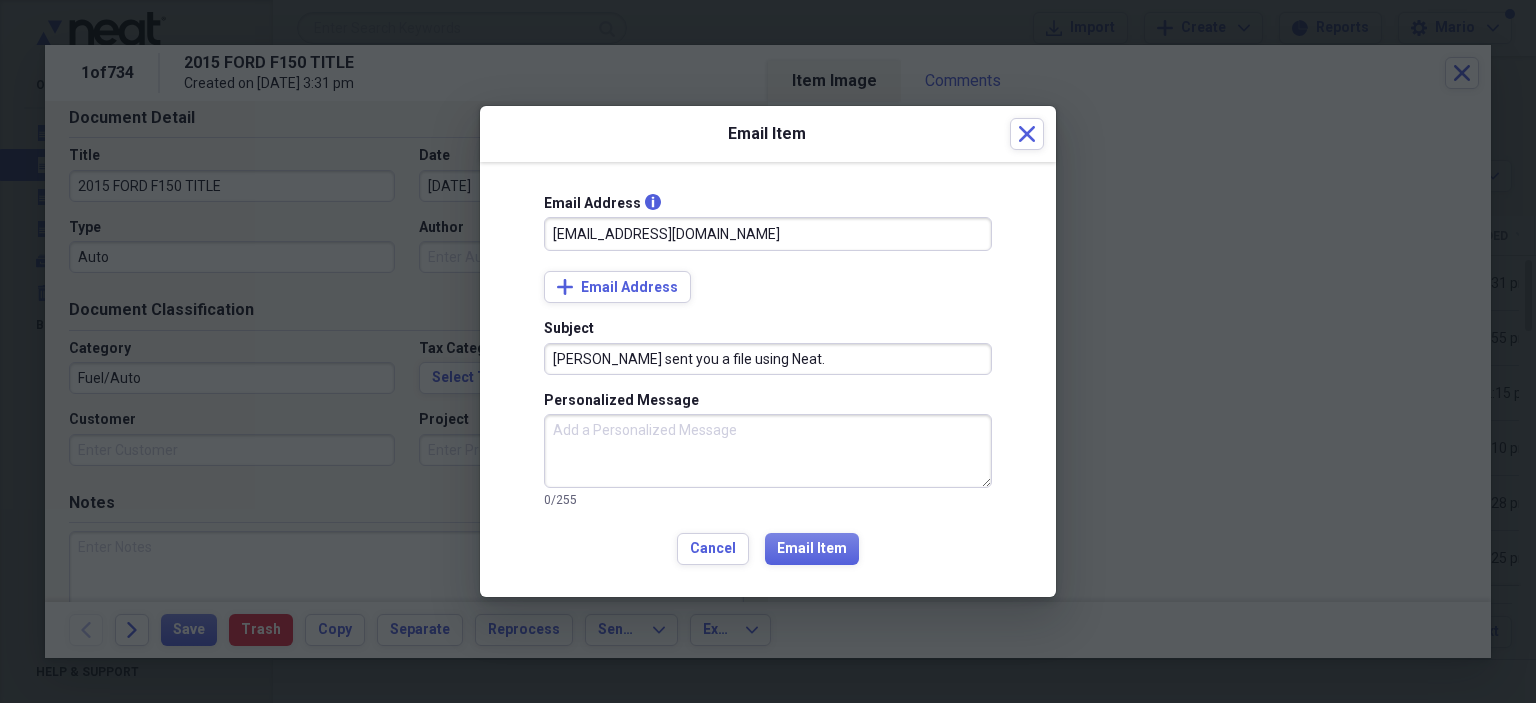 drag, startPoint x: 814, startPoint y: 358, endPoint x: 553, endPoint y: 362, distance: 261.03064 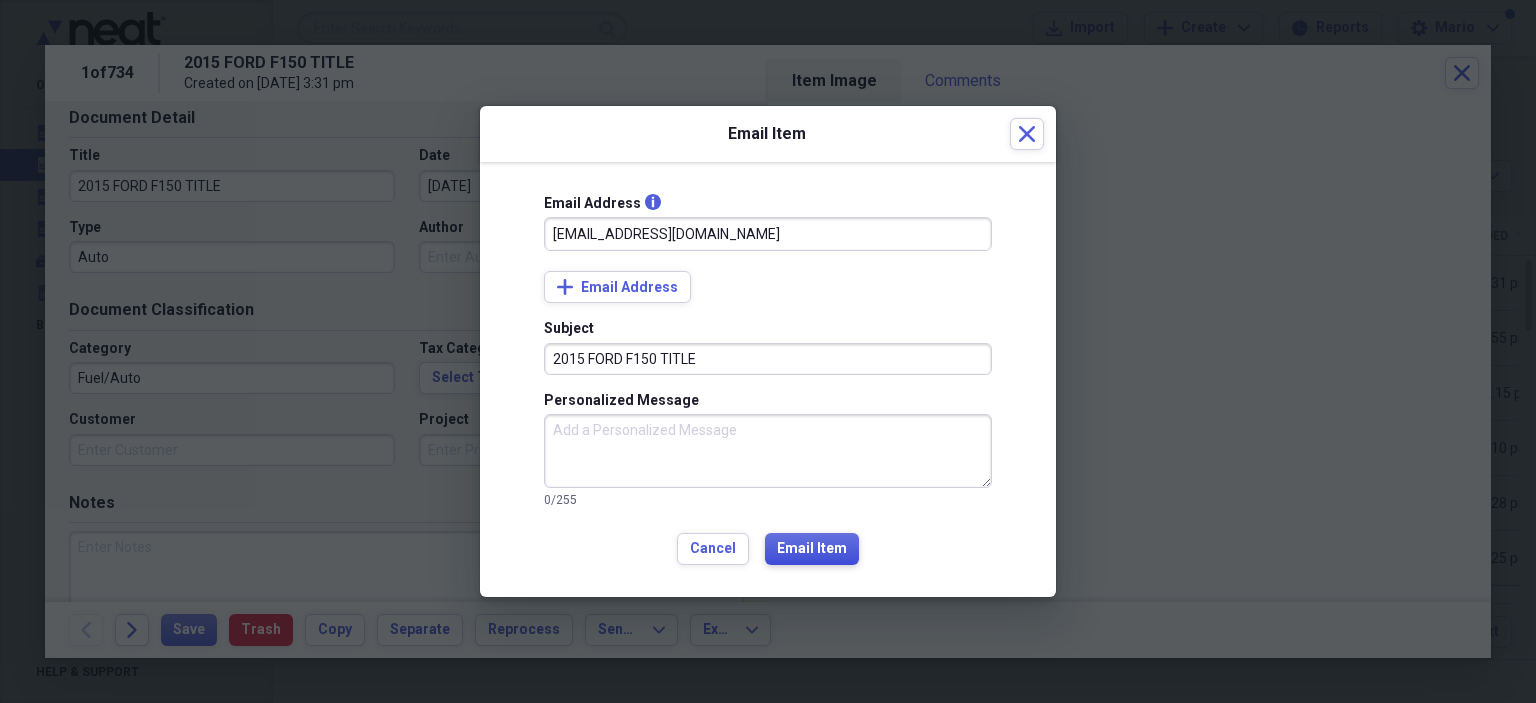 type on "2015 FORD F150 TITLE" 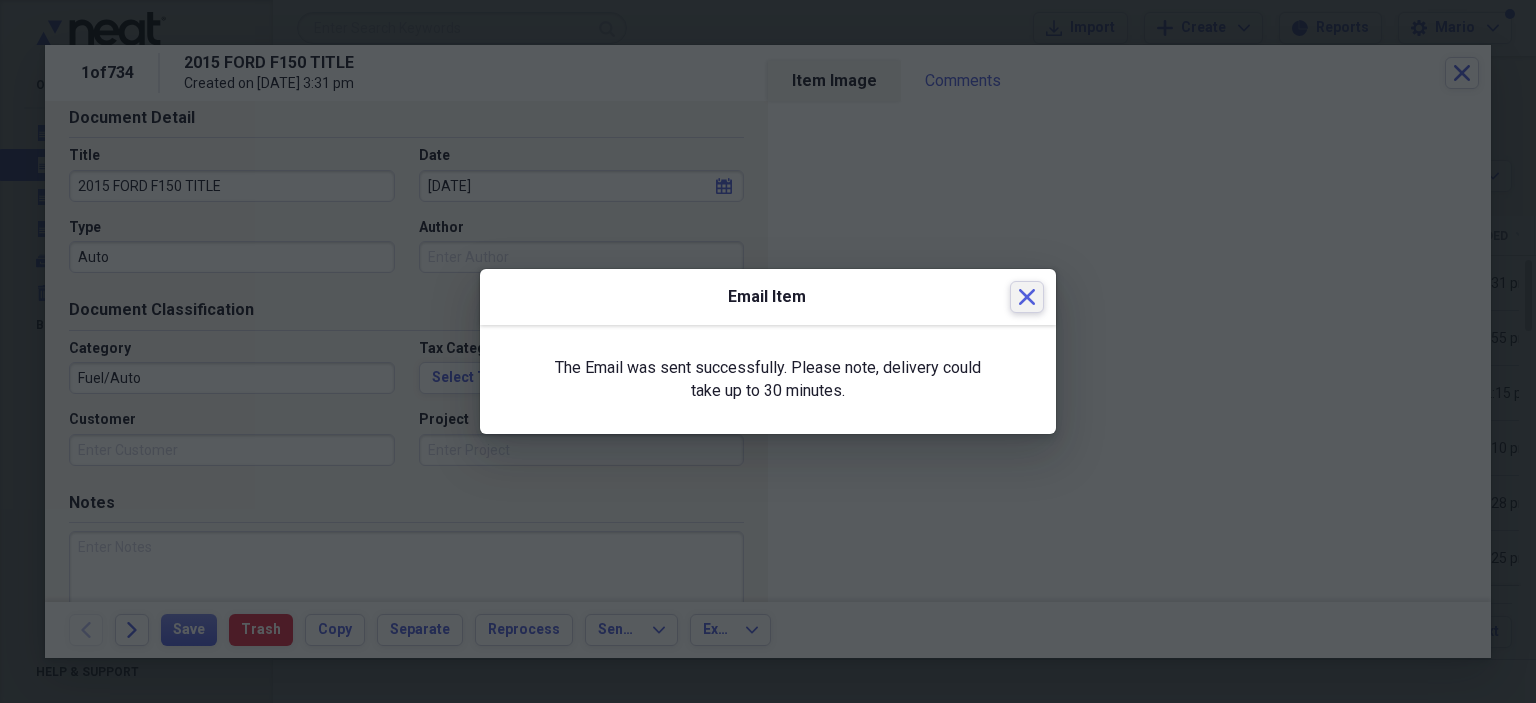 click on "Close" 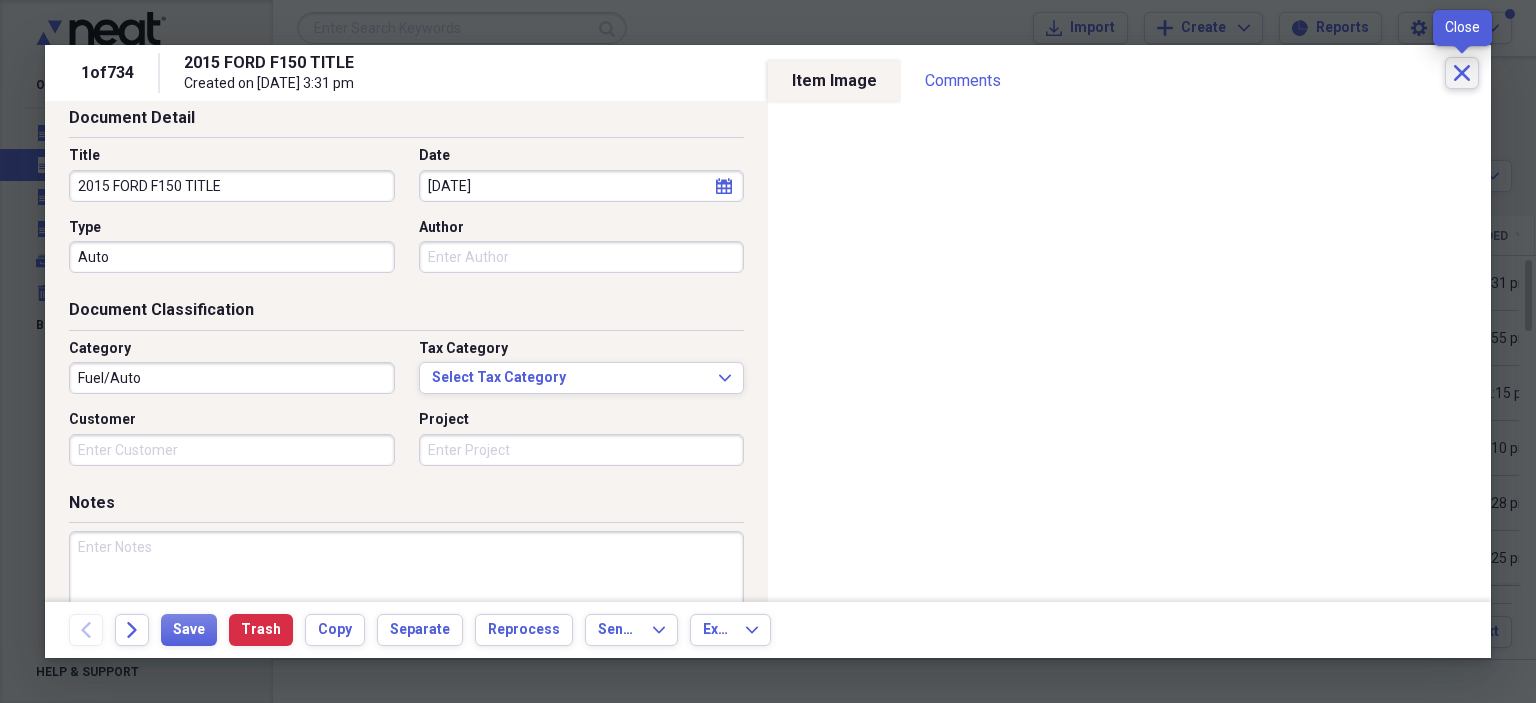 click 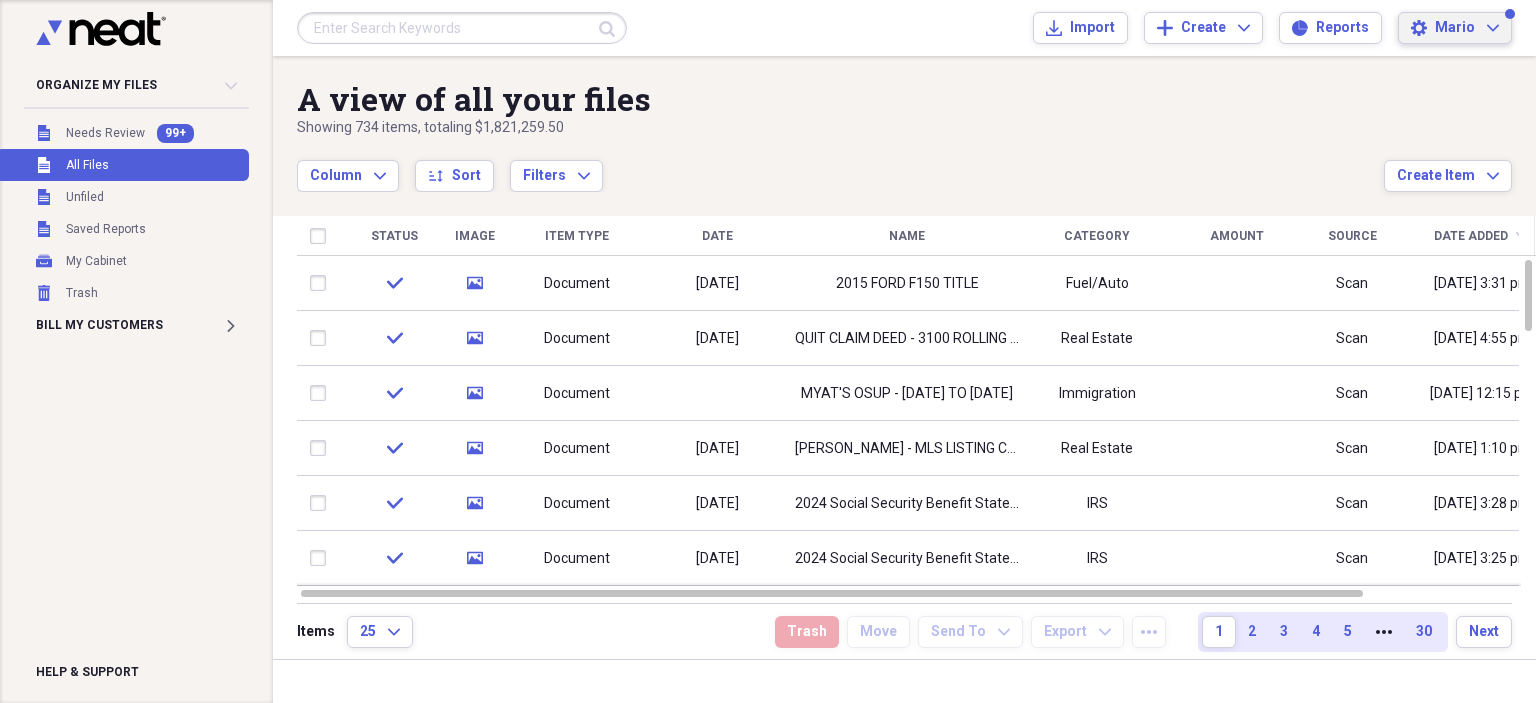 click on "Mario Expand" at bounding box center [1467, 28] 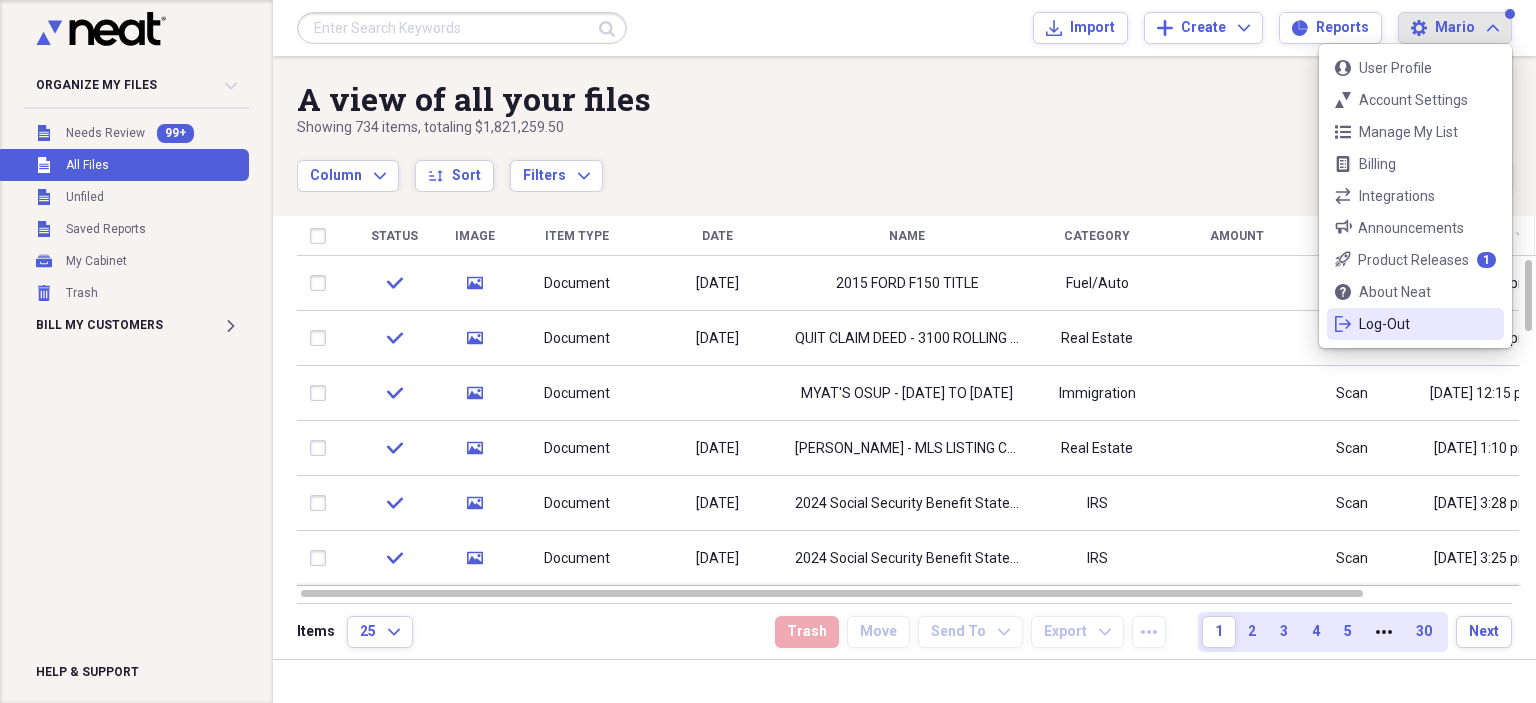 click on "Log-Out" at bounding box center (1415, 324) 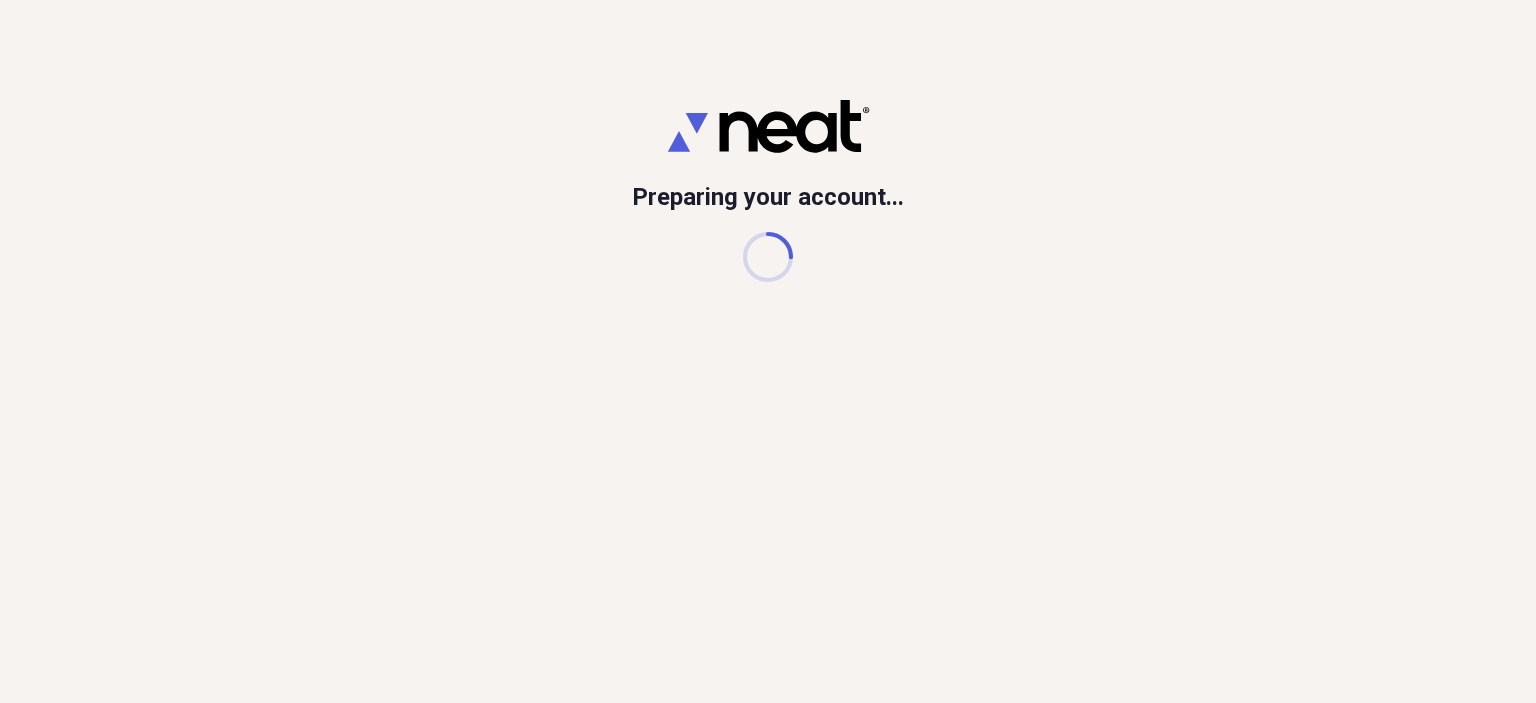 scroll, scrollTop: 0, scrollLeft: 0, axis: both 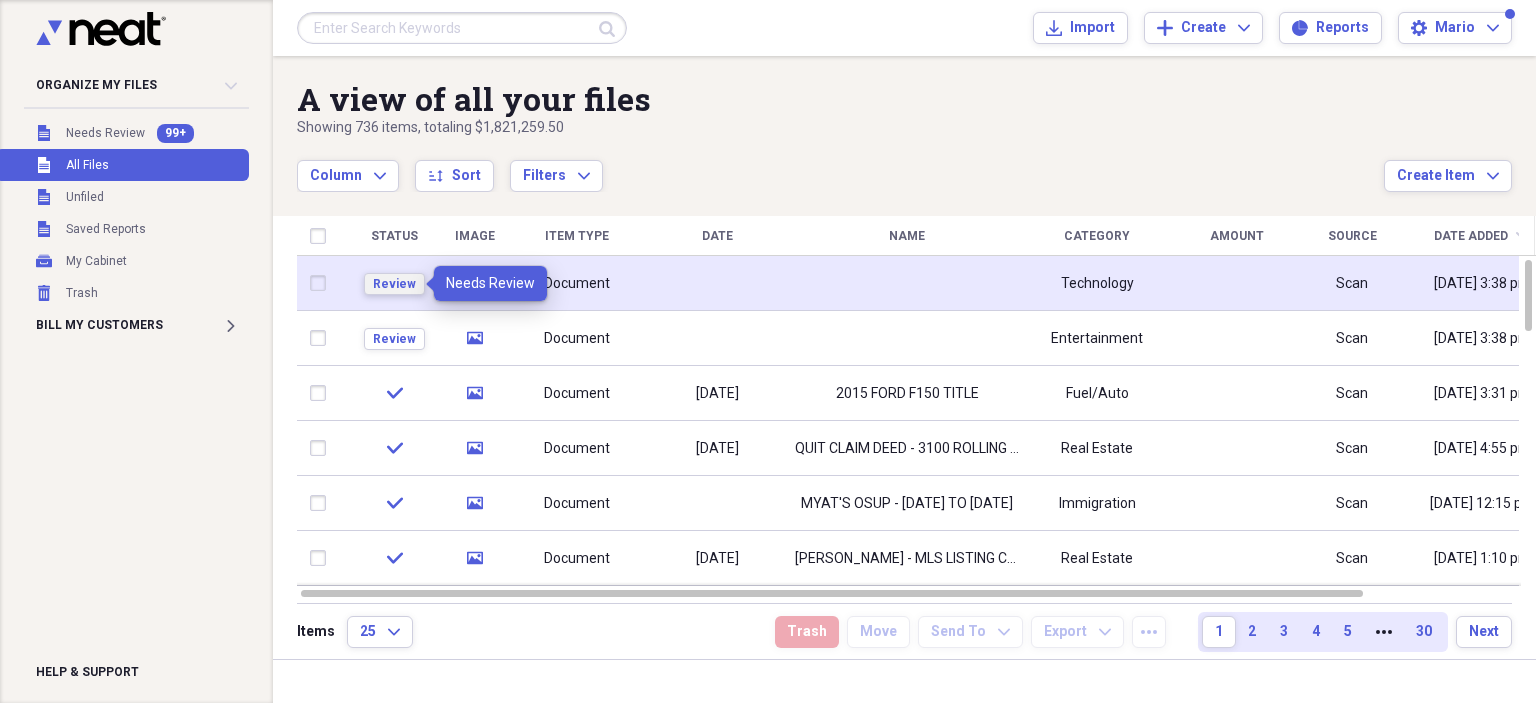 click on "Review" at bounding box center [394, 284] 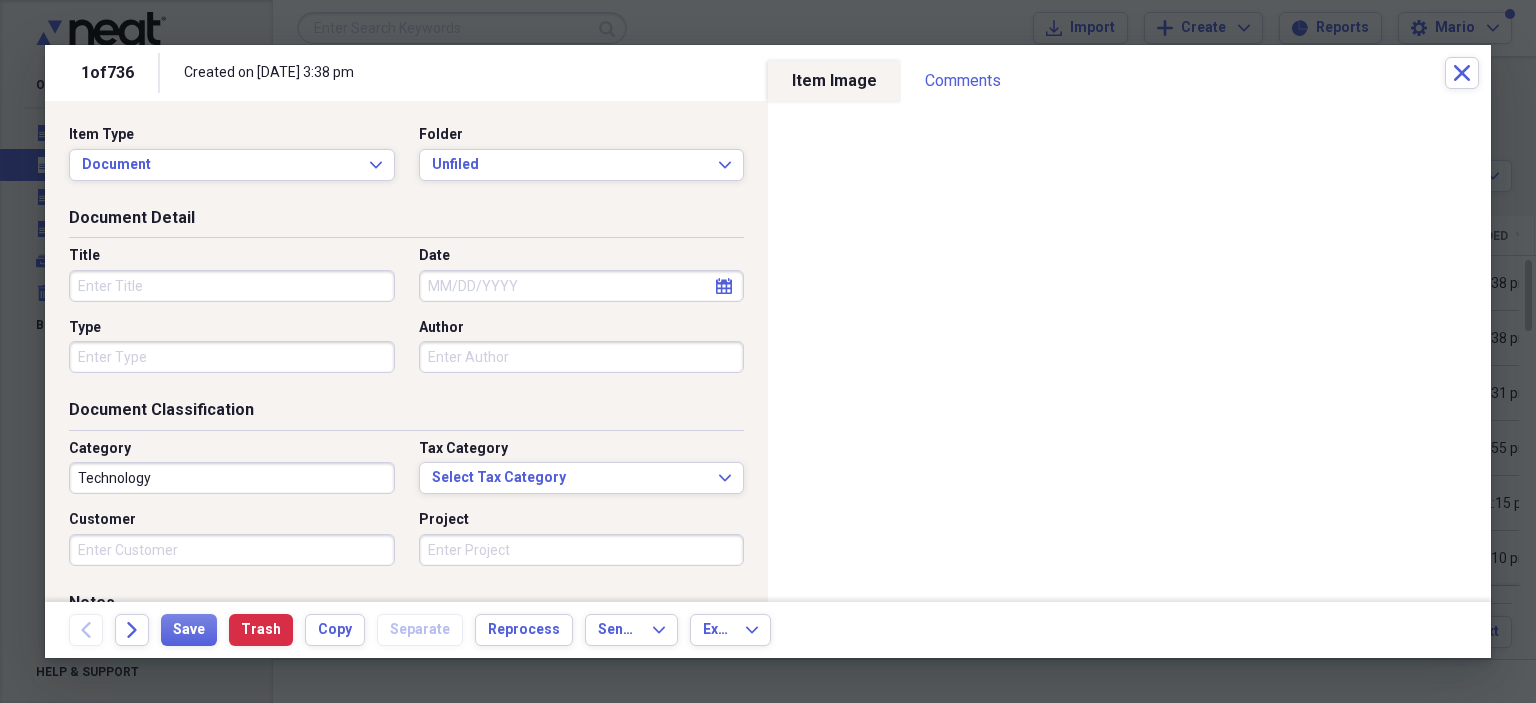 click on "Title" at bounding box center [232, 286] 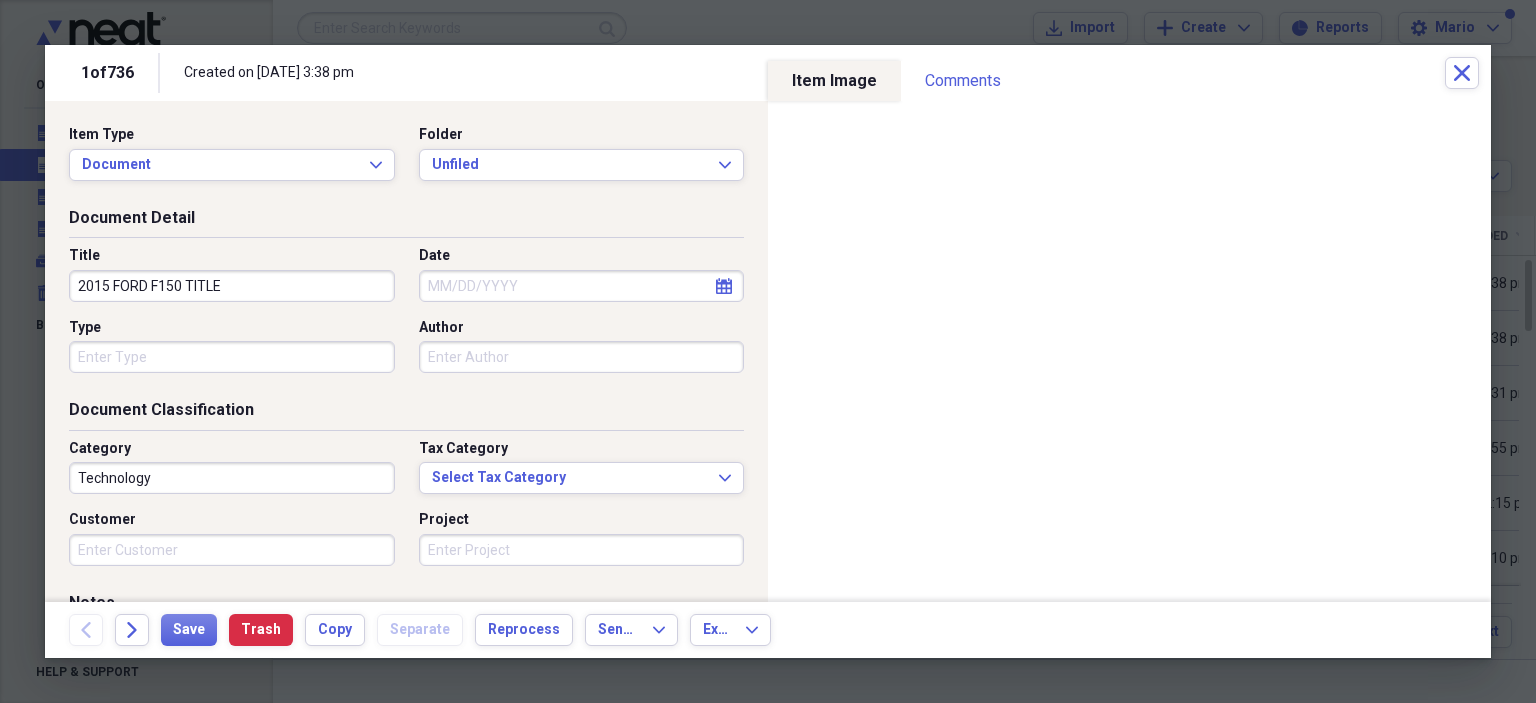 click on "Title 2015 FORD F150 TITLE Date calendar Calendar Type Author" at bounding box center (406, 317) 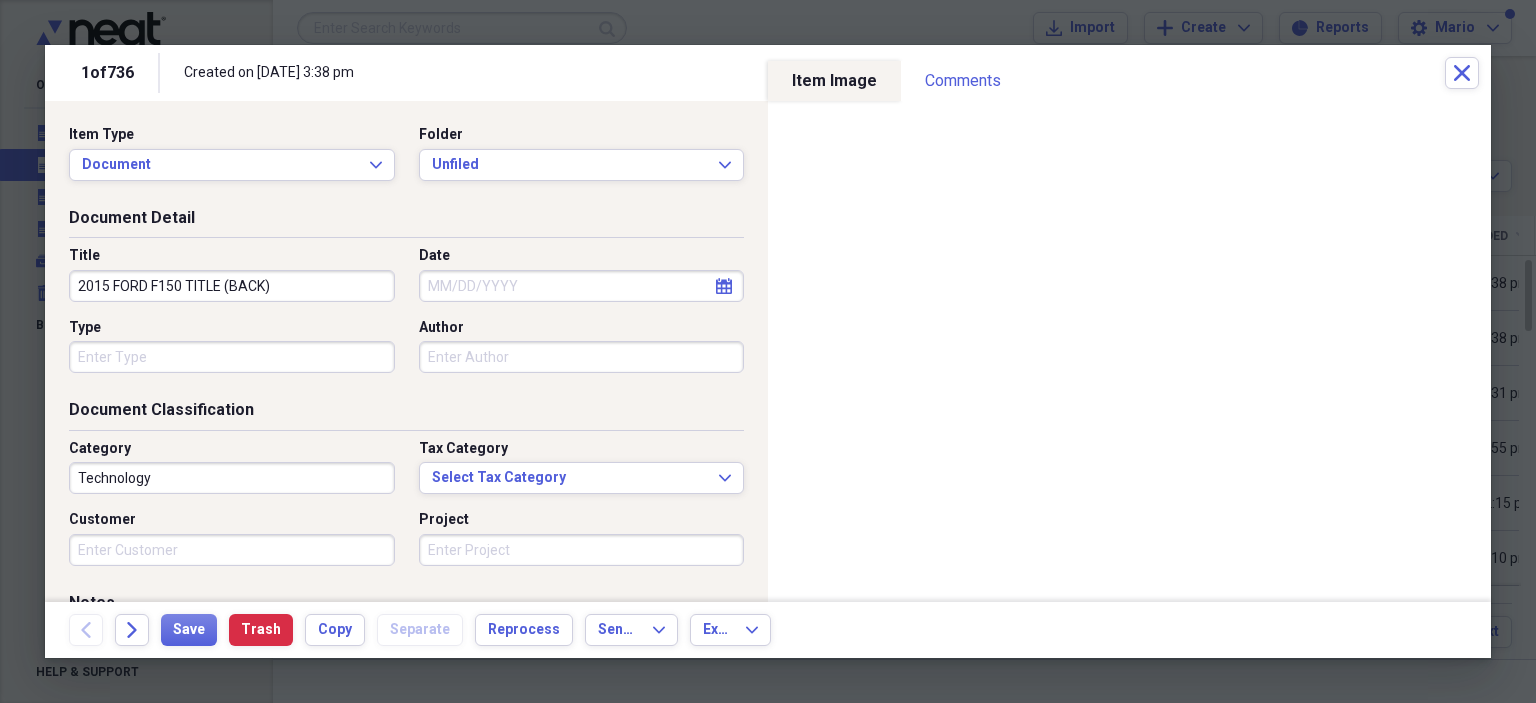drag, startPoint x: 279, startPoint y: 280, endPoint x: 75, endPoint y: 287, distance: 204.12006 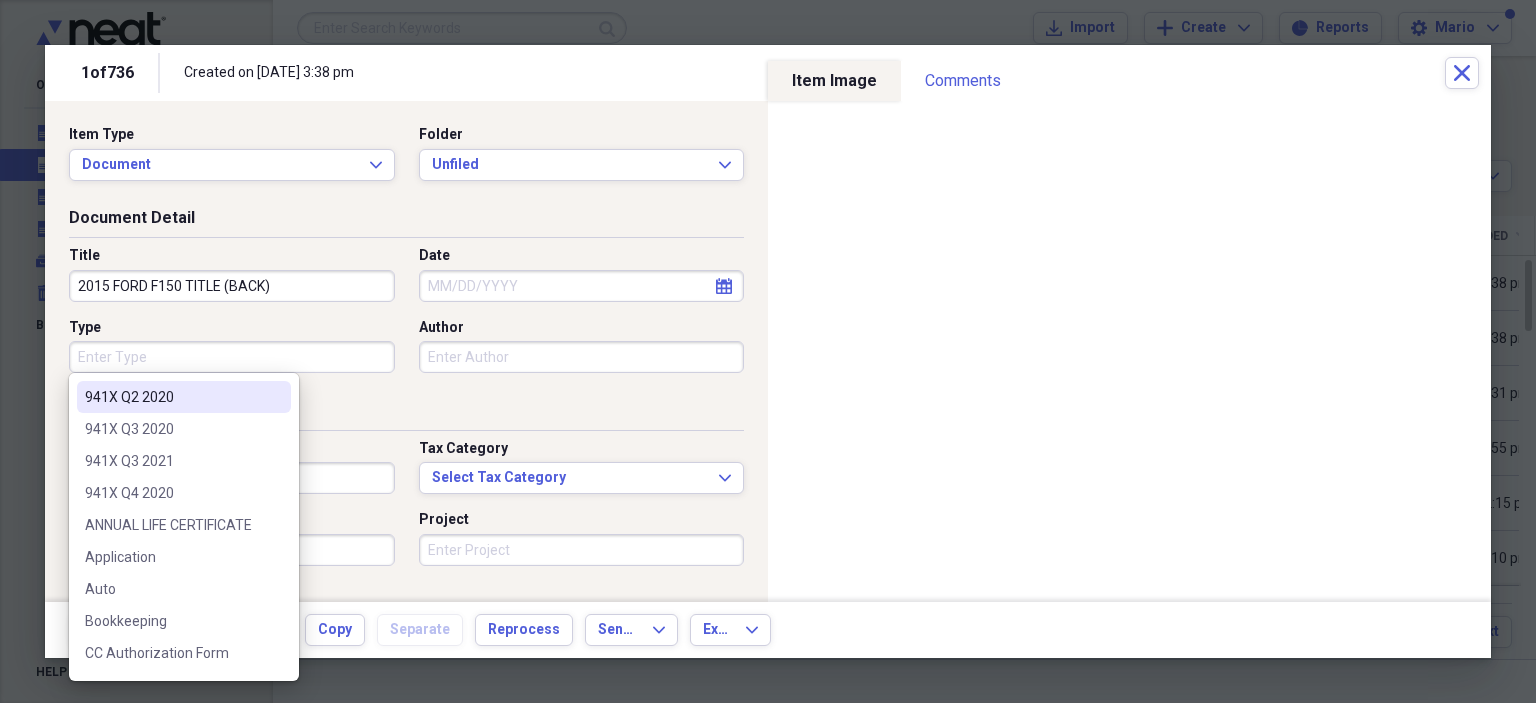 click on "Type" at bounding box center [232, 357] 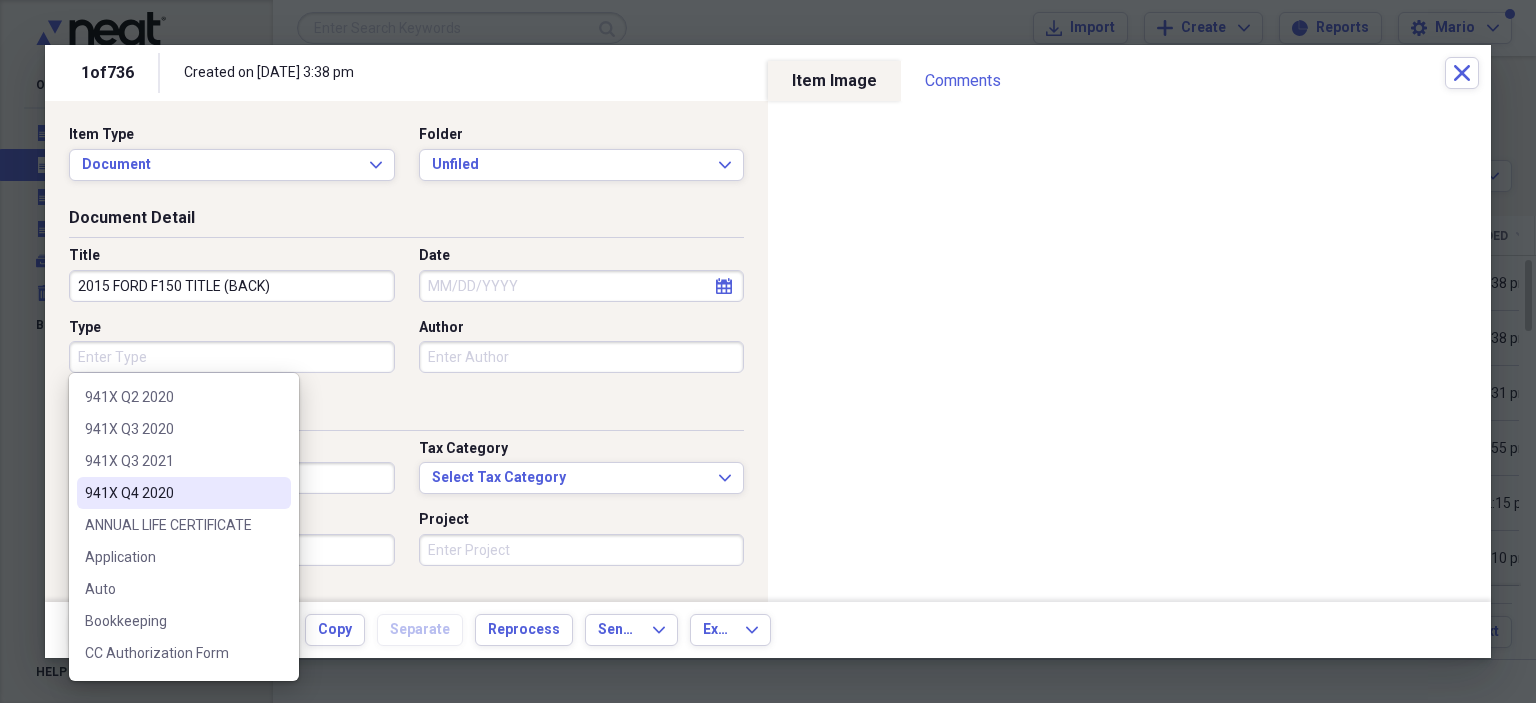 scroll, scrollTop: 100, scrollLeft: 0, axis: vertical 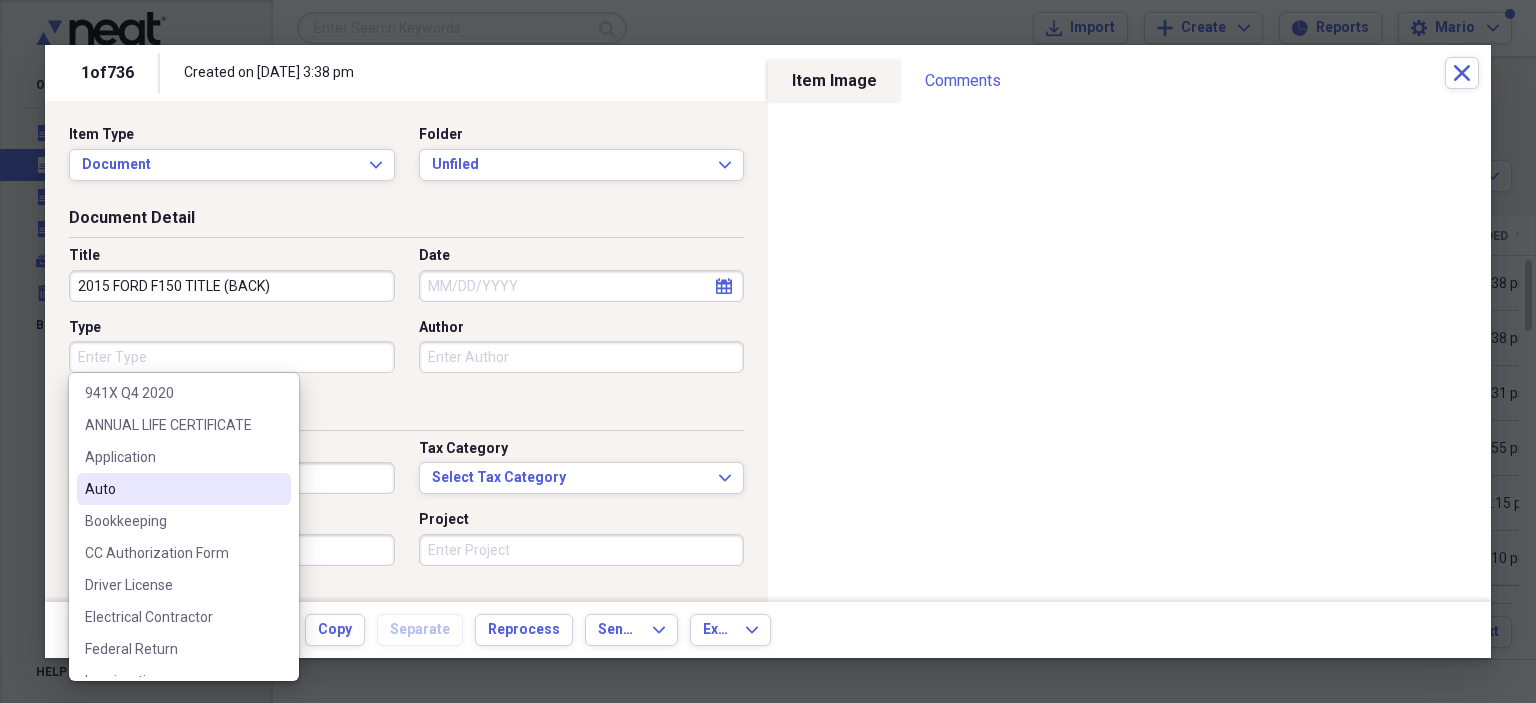 click on "Auto" at bounding box center (172, 489) 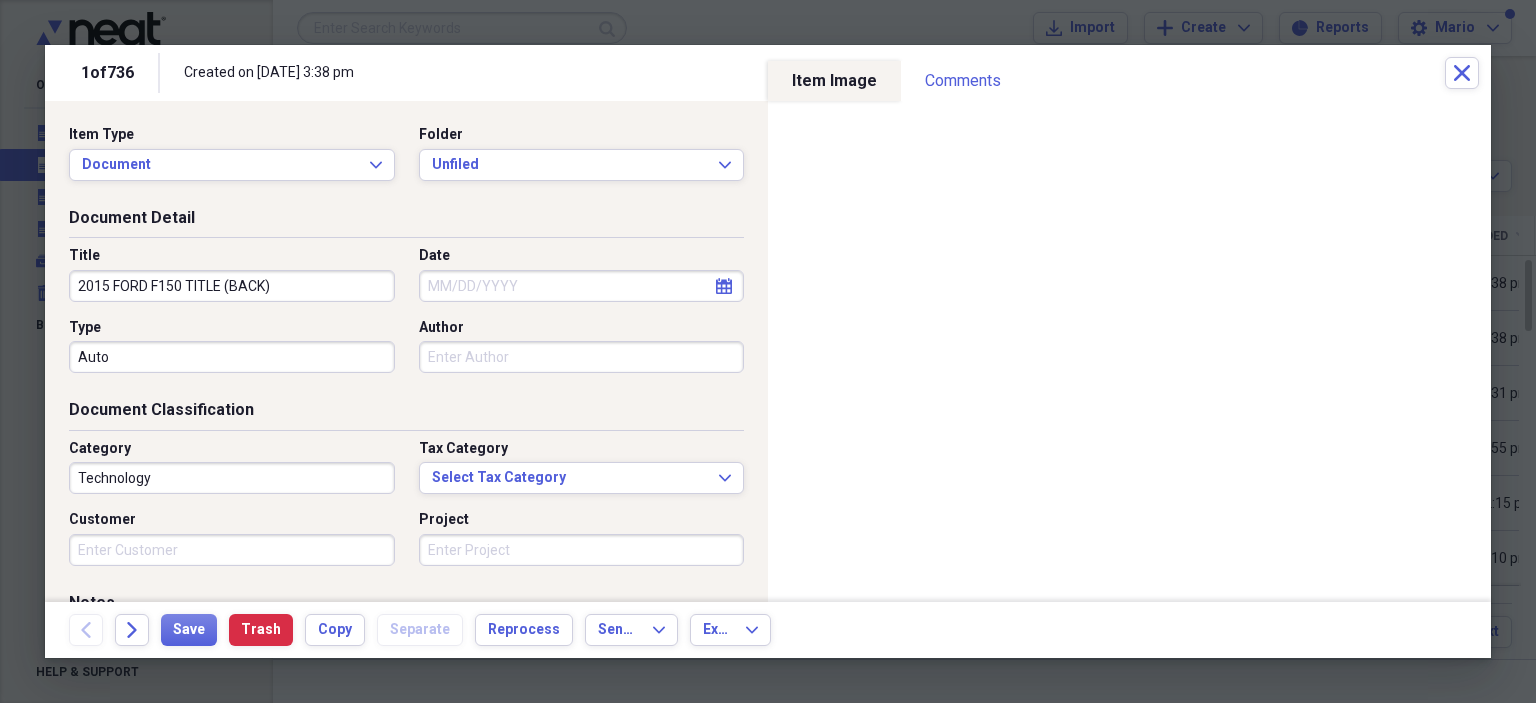 click 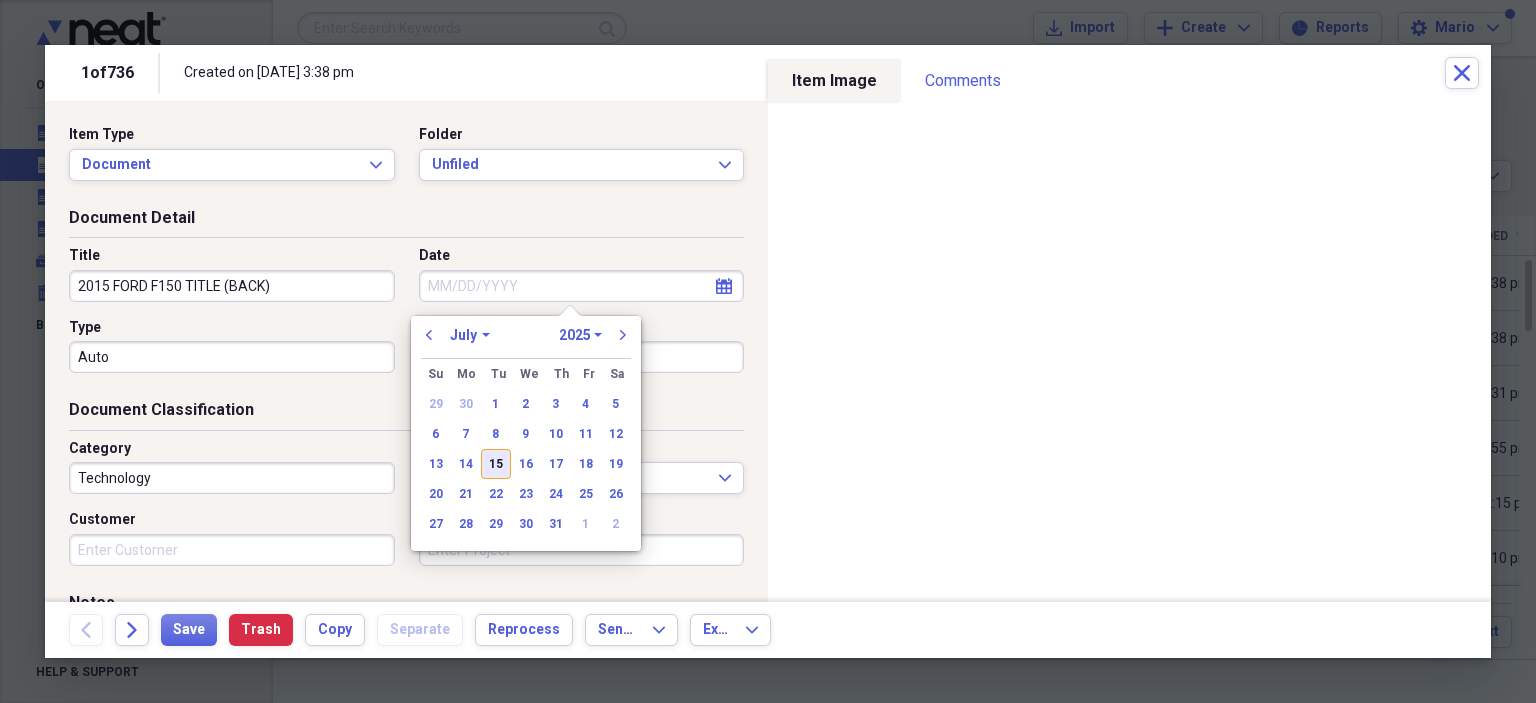 click on "15" at bounding box center [496, 464] 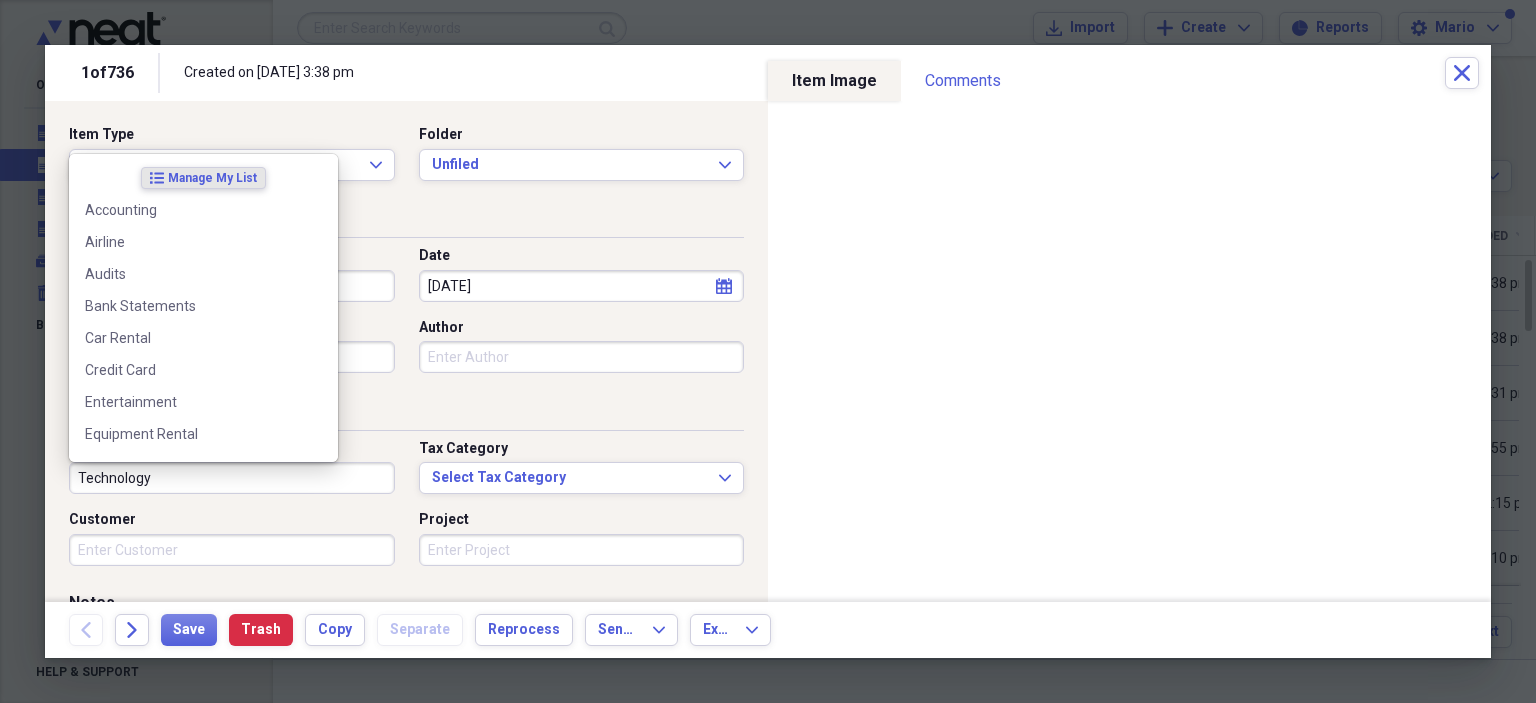 click on "Technology" at bounding box center [232, 478] 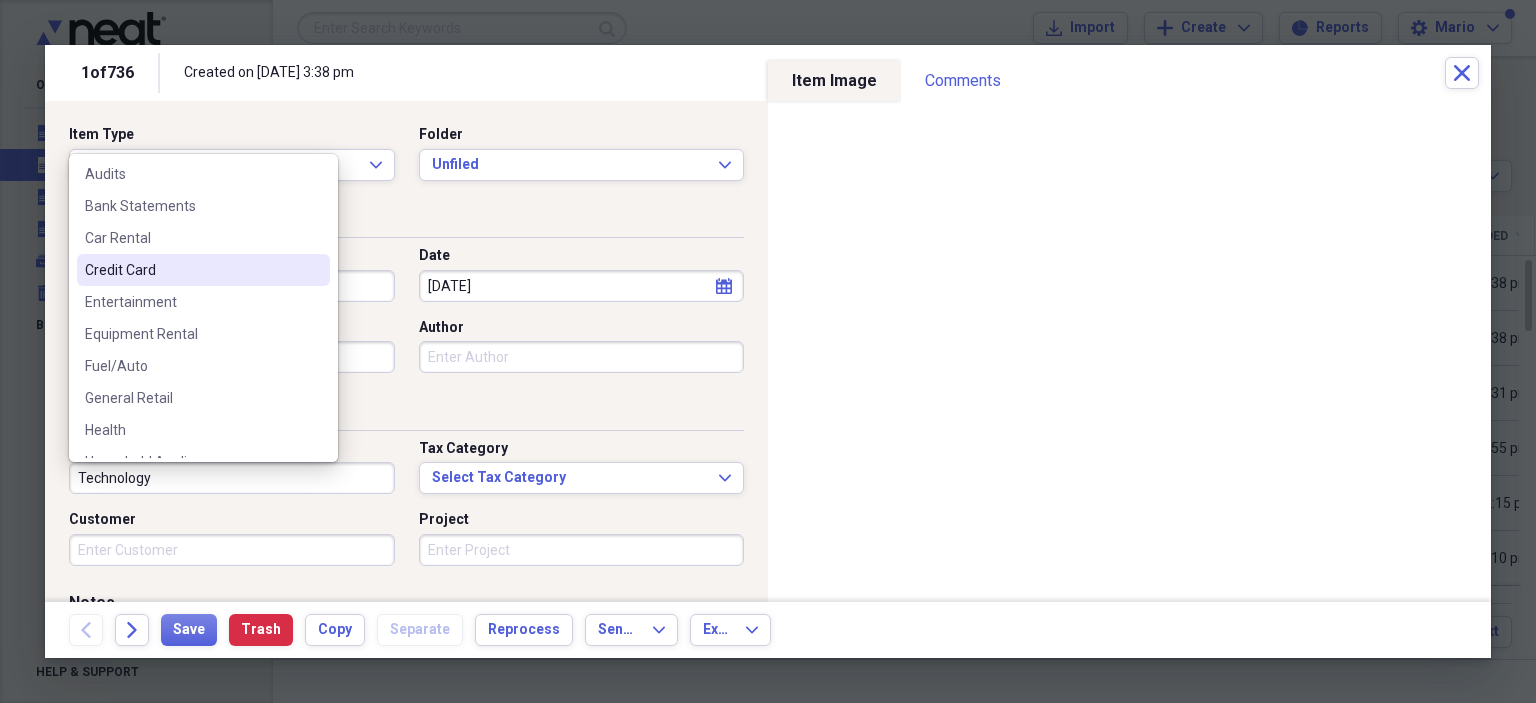 scroll, scrollTop: 200, scrollLeft: 0, axis: vertical 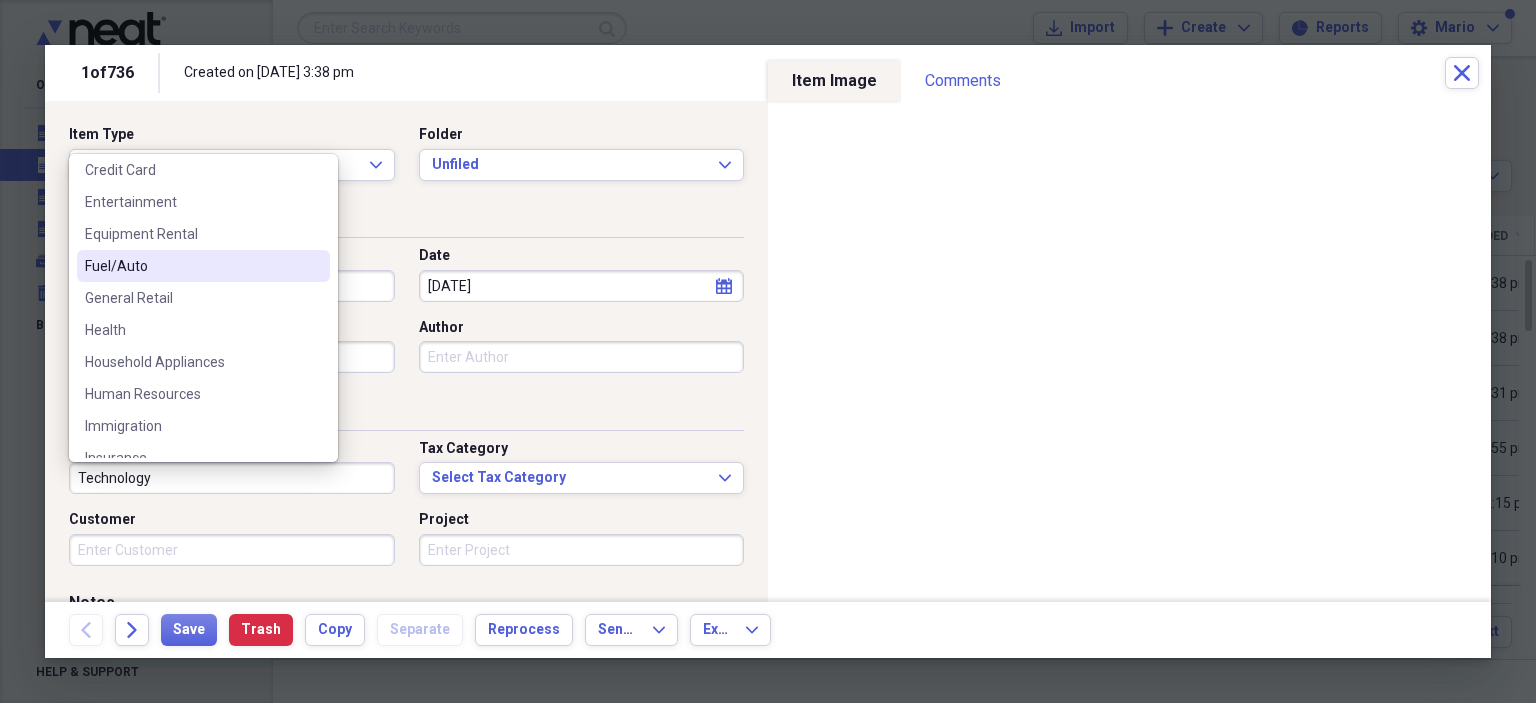 click on "Fuel/Auto" at bounding box center (191, 266) 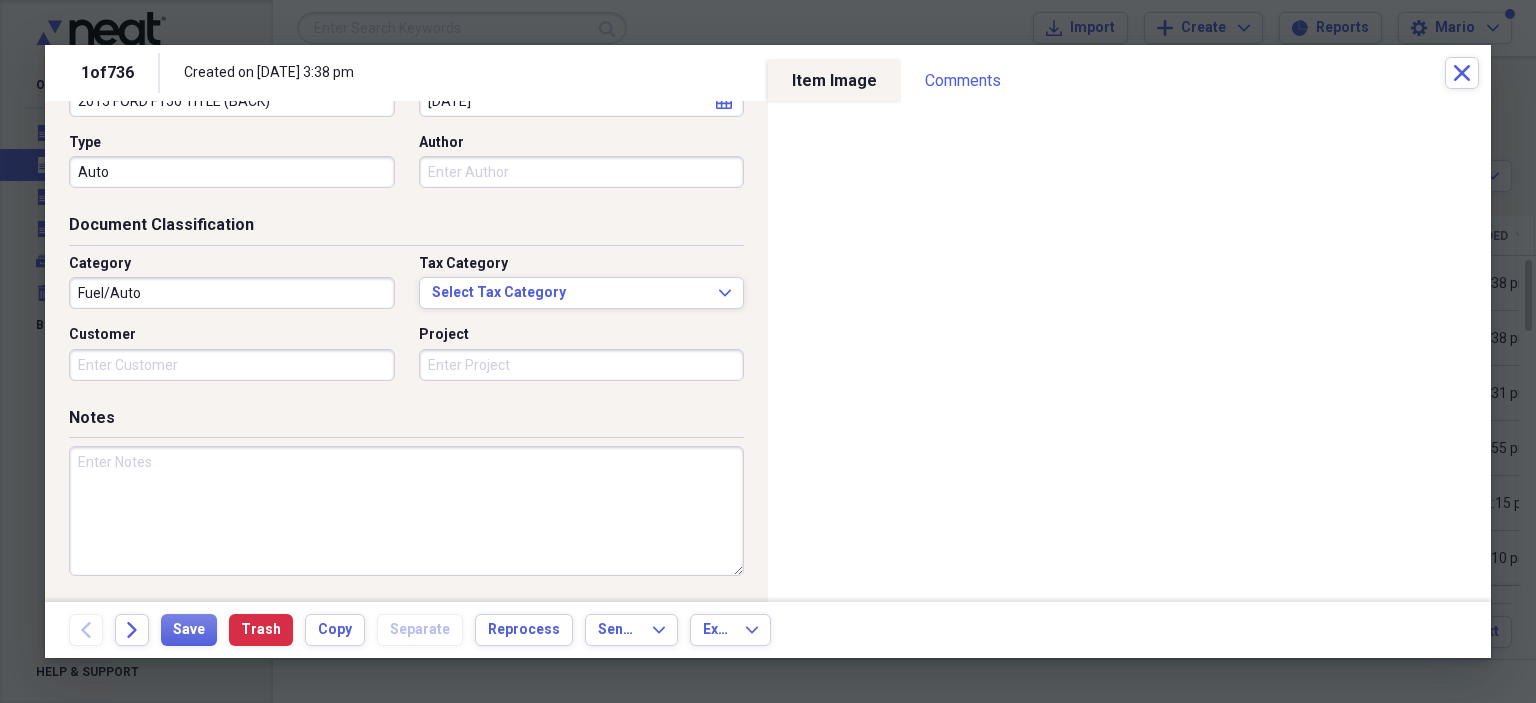 scroll, scrollTop: 200, scrollLeft: 0, axis: vertical 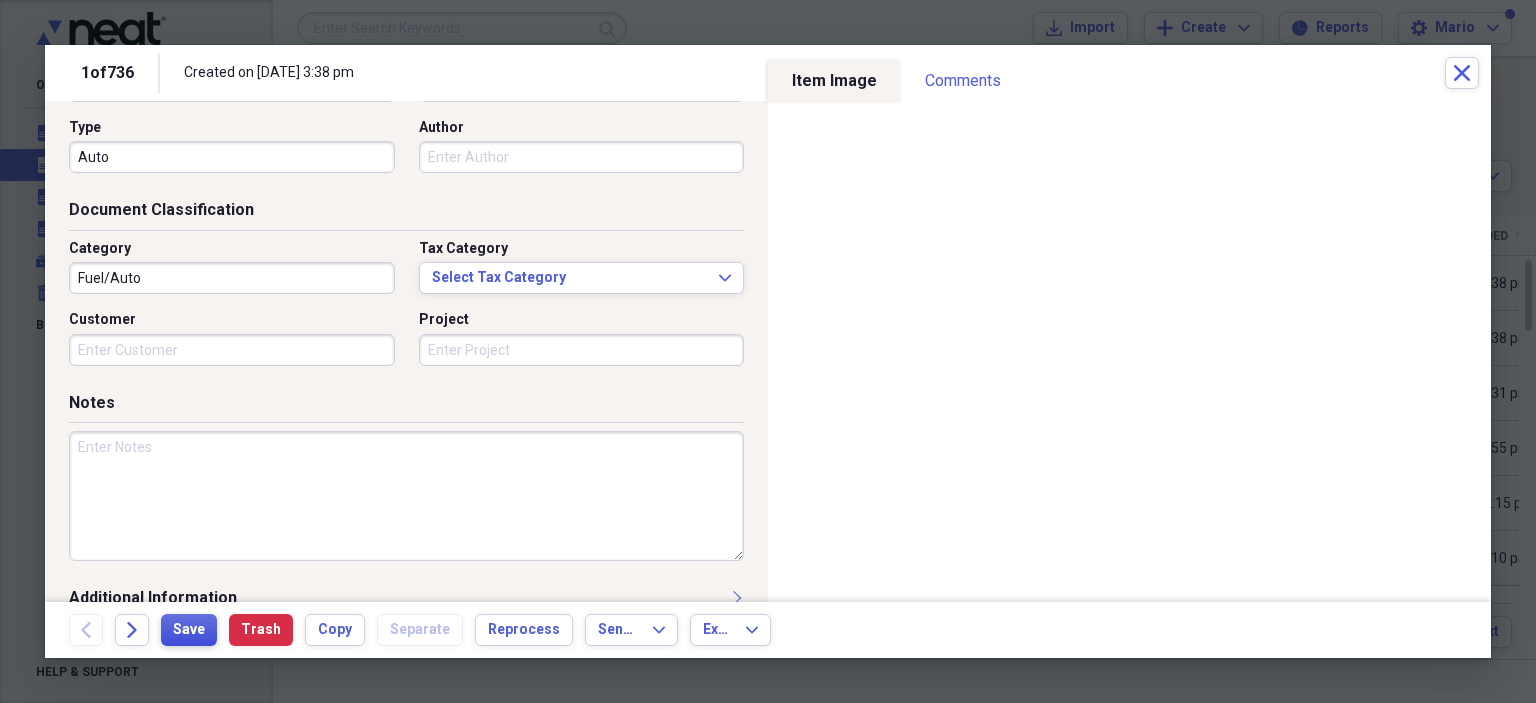 click on "Save" at bounding box center [189, 630] 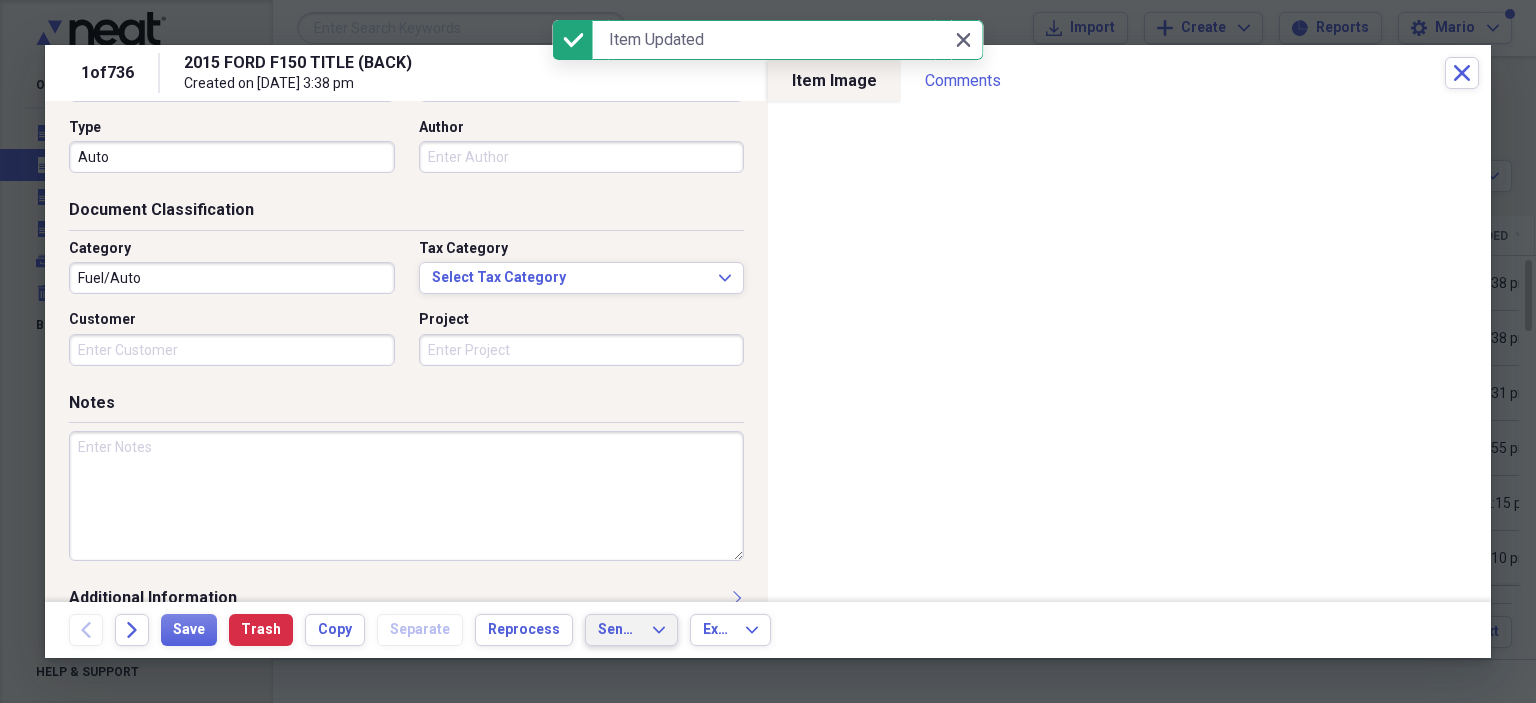 click on "Send To" at bounding box center [619, 630] 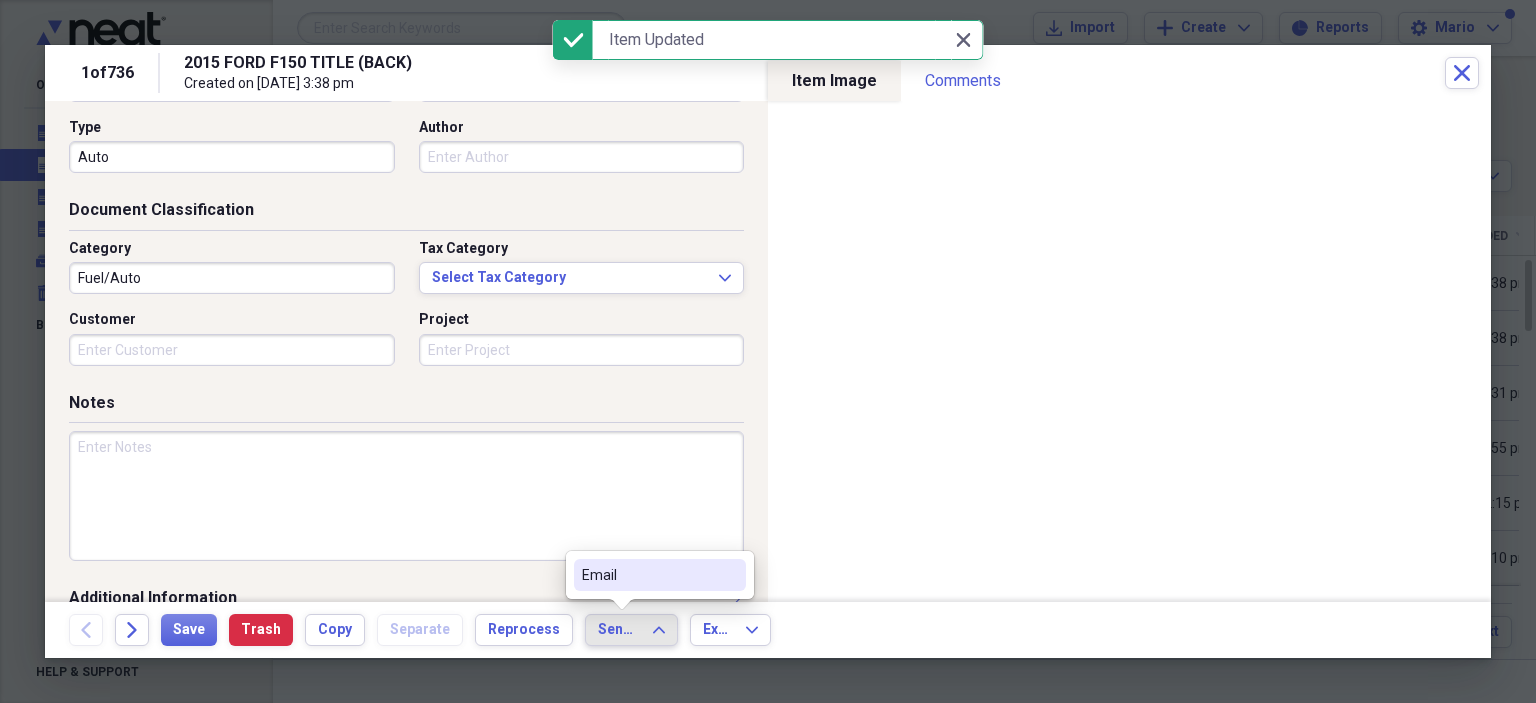 click on "Email" at bounding box center [648, 575] 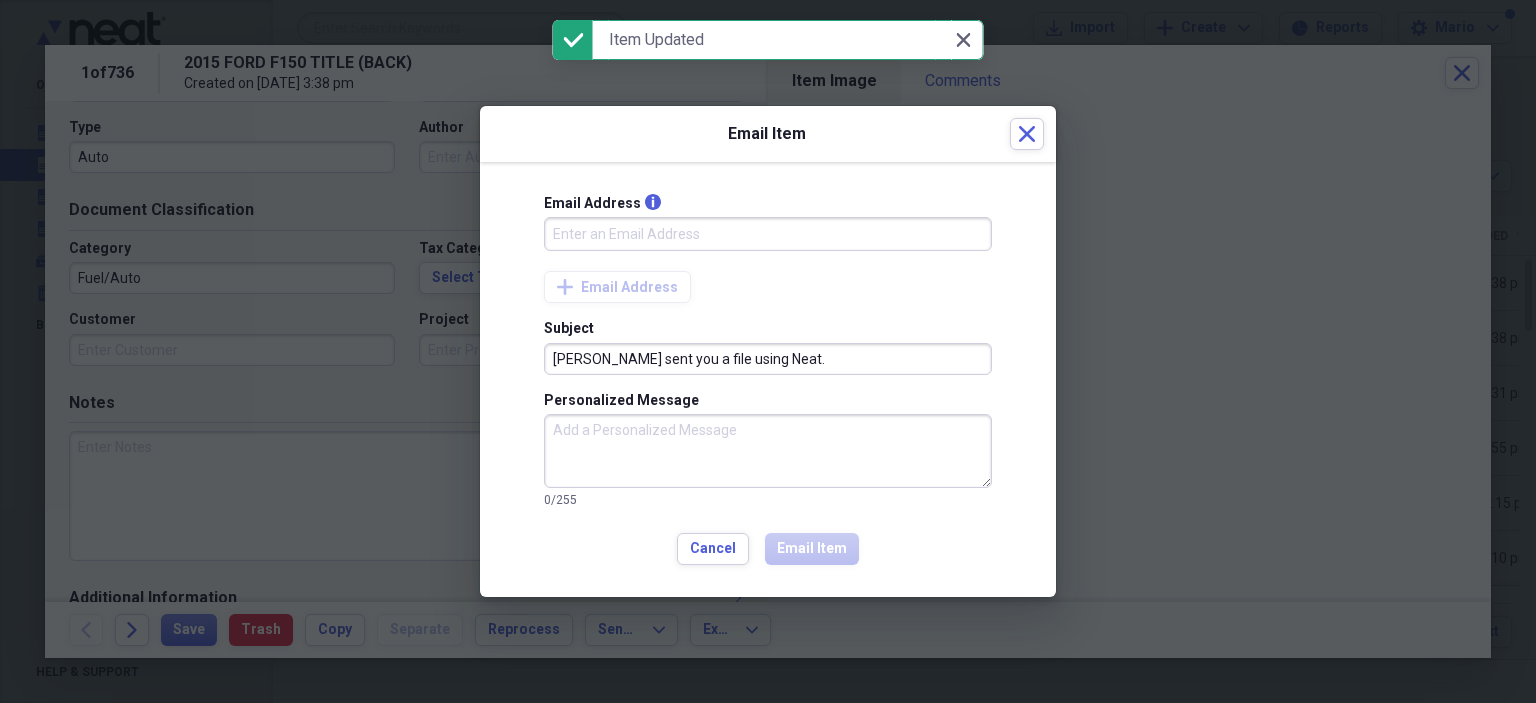 click on "Email Address info" at bounding box center [768, 234] 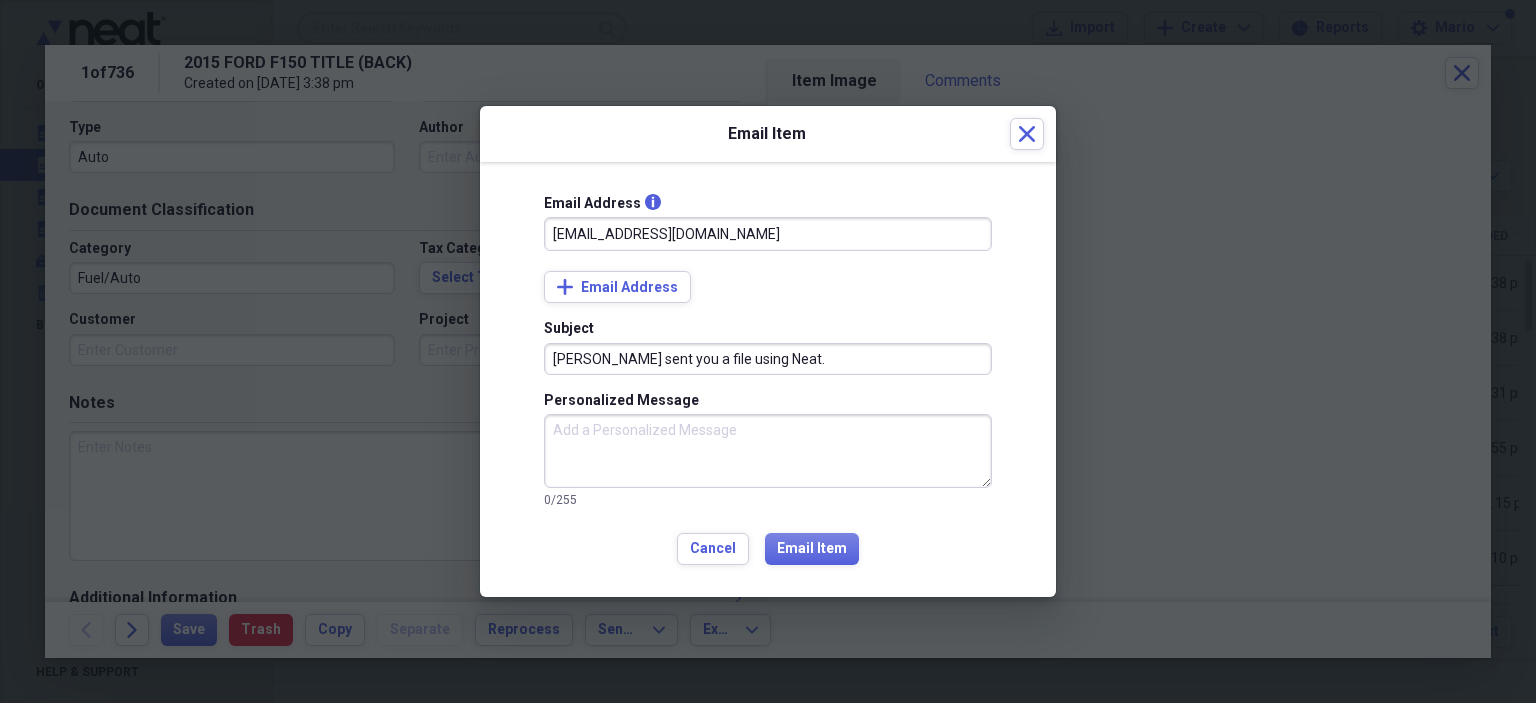 drag, startPoint x: 823, startPoint y: 362, endPoint x: 537, endPoint y: 363, distance: 286.00174 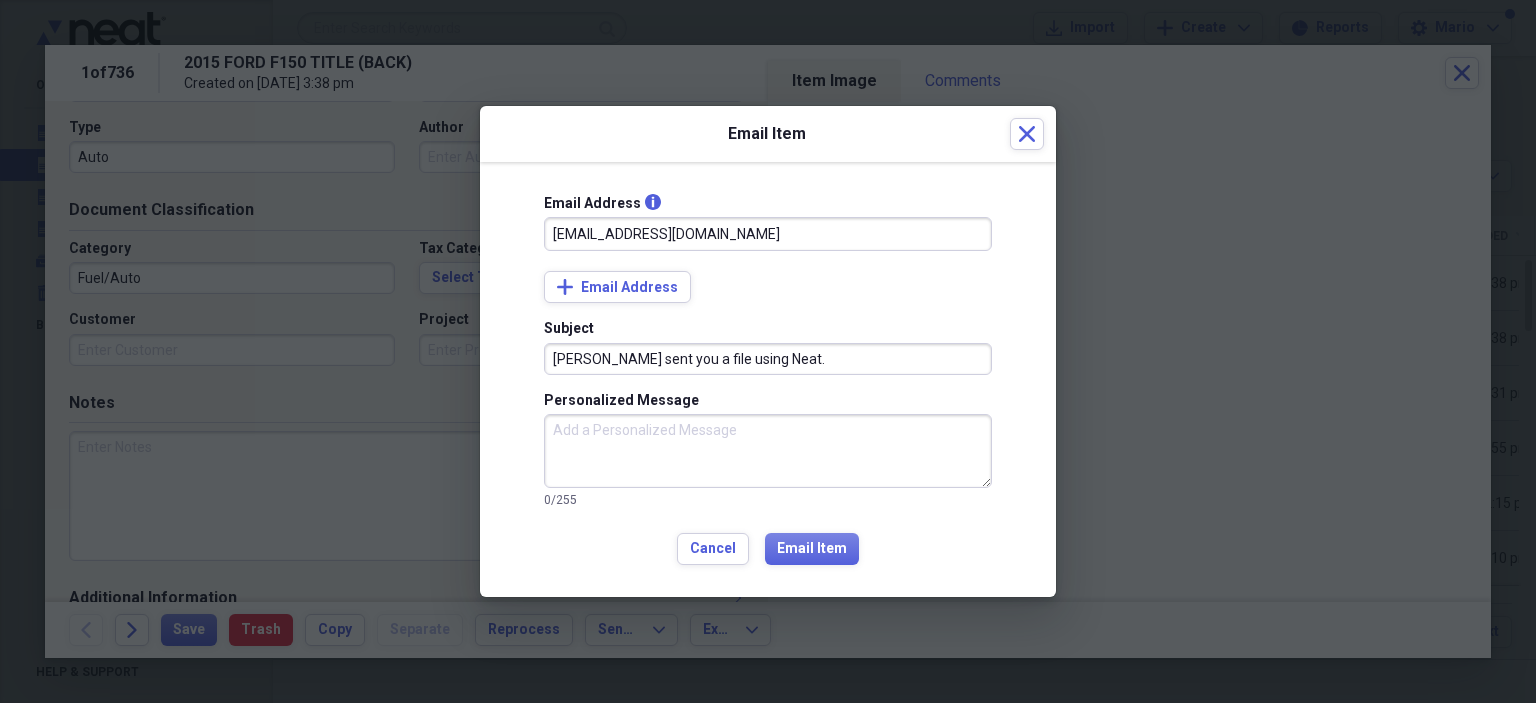 paste on "2015 FORD F150 TITLE (BACK)" 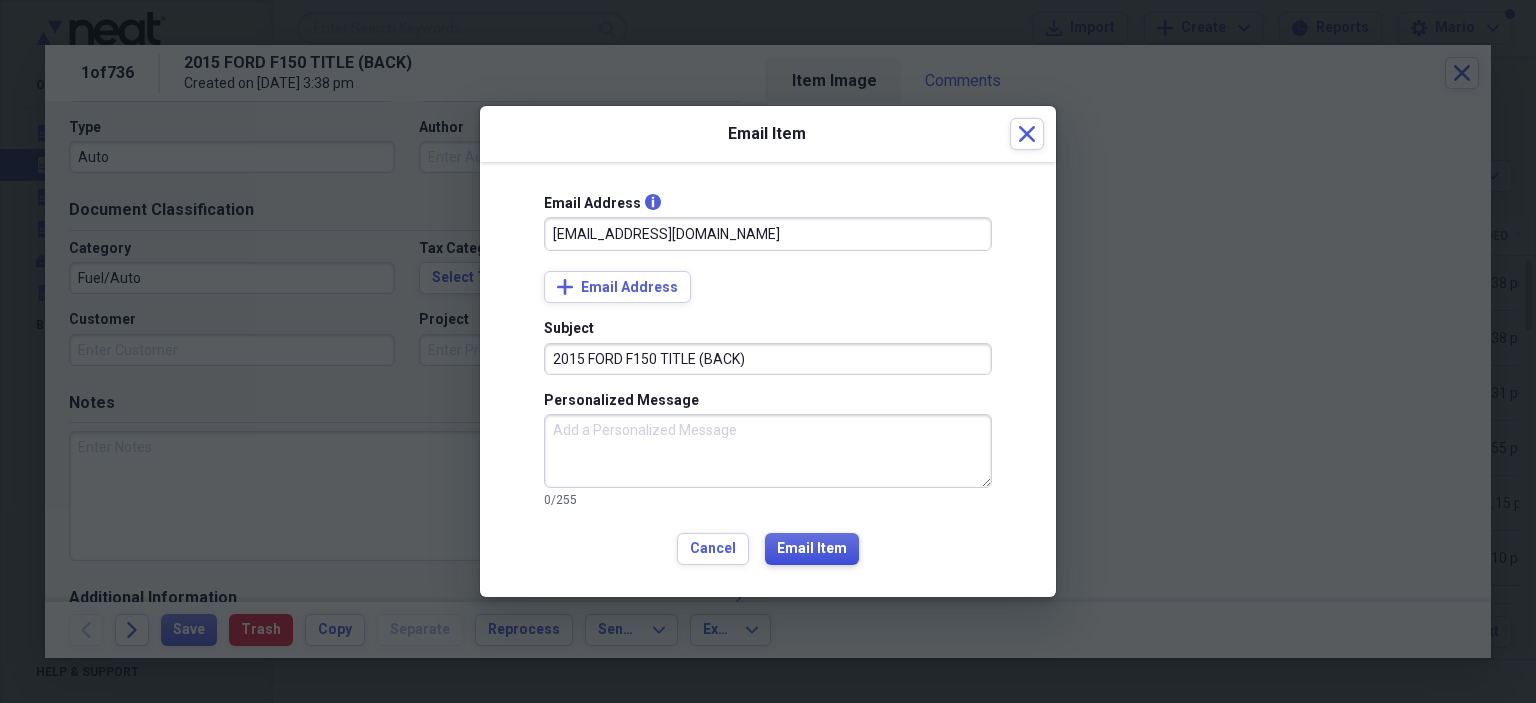 type on "2015 FORD F150 TITLE (BACK)" 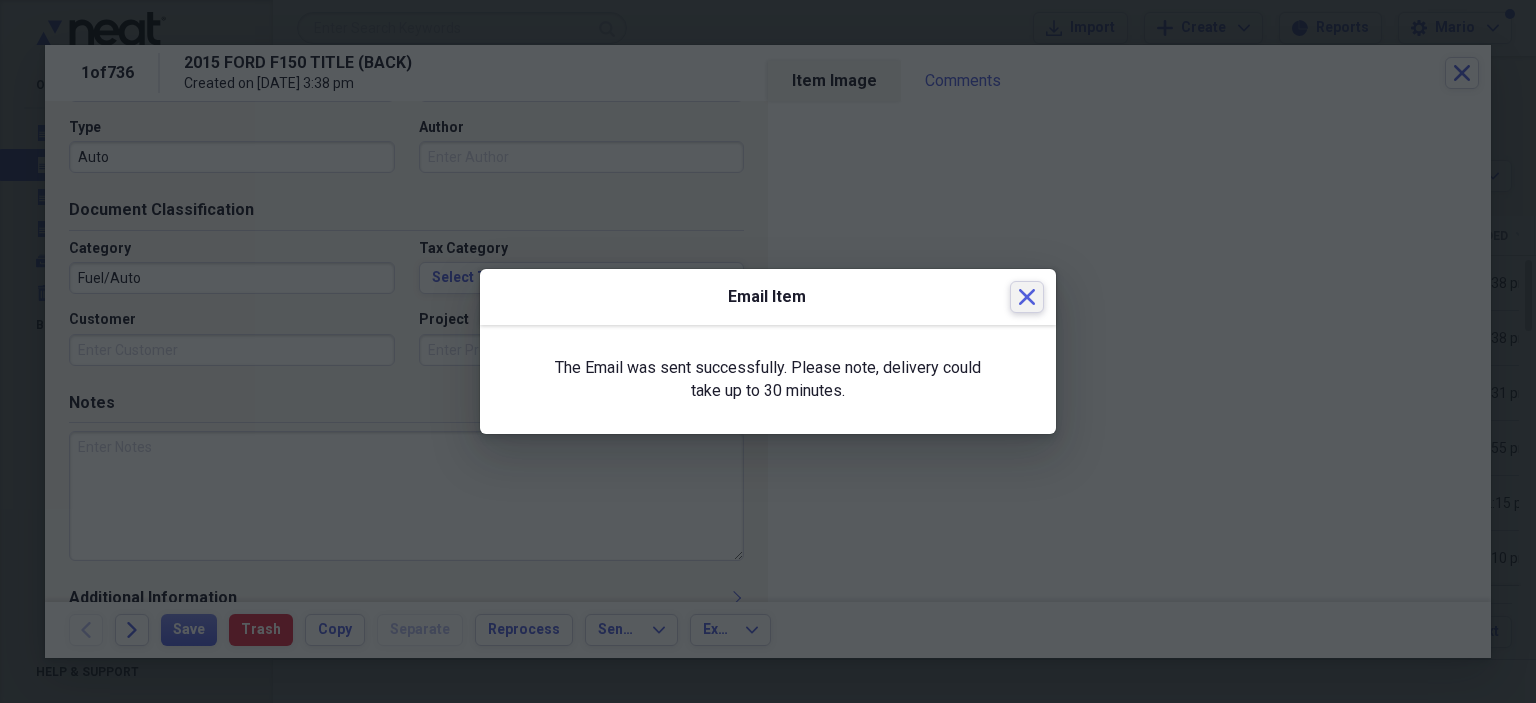 click 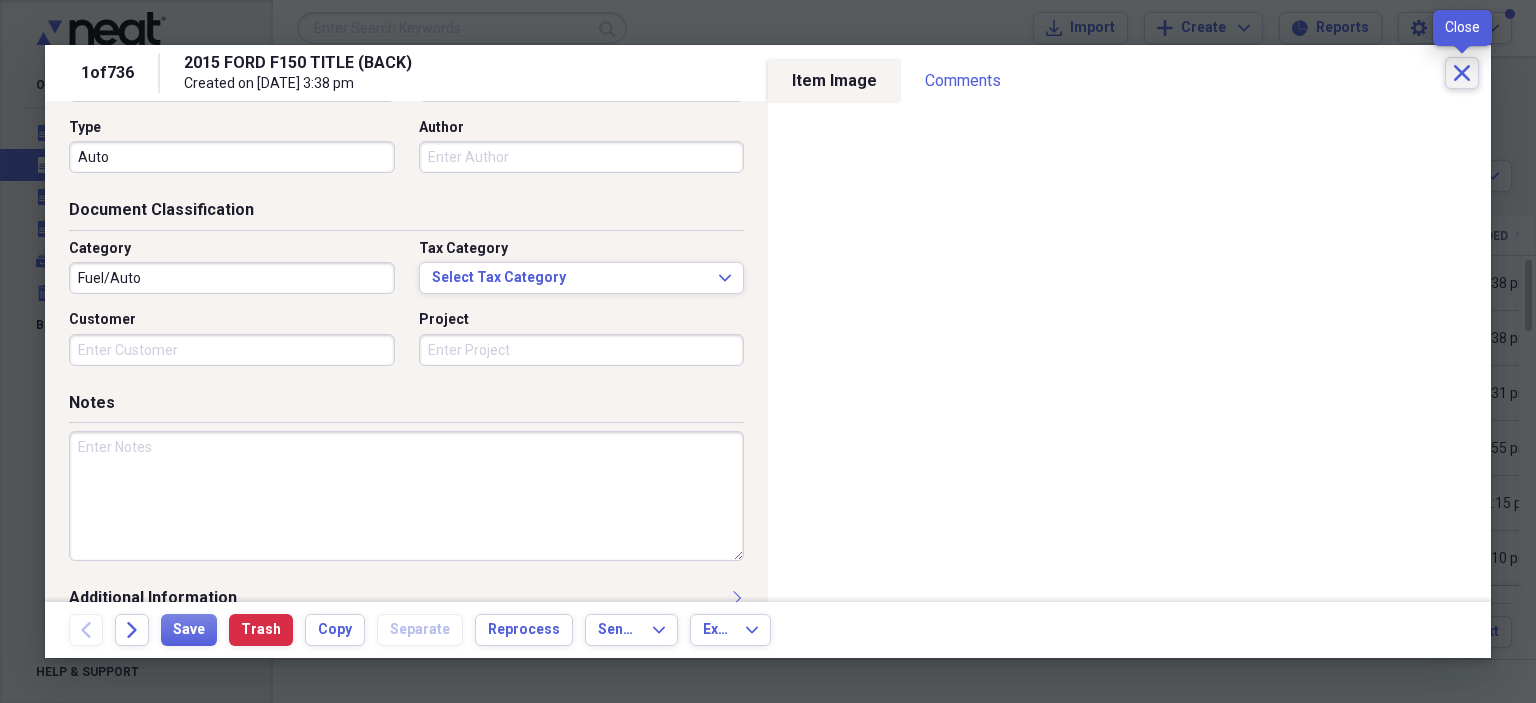 click on "Close" at bounding box center (1462, 73) 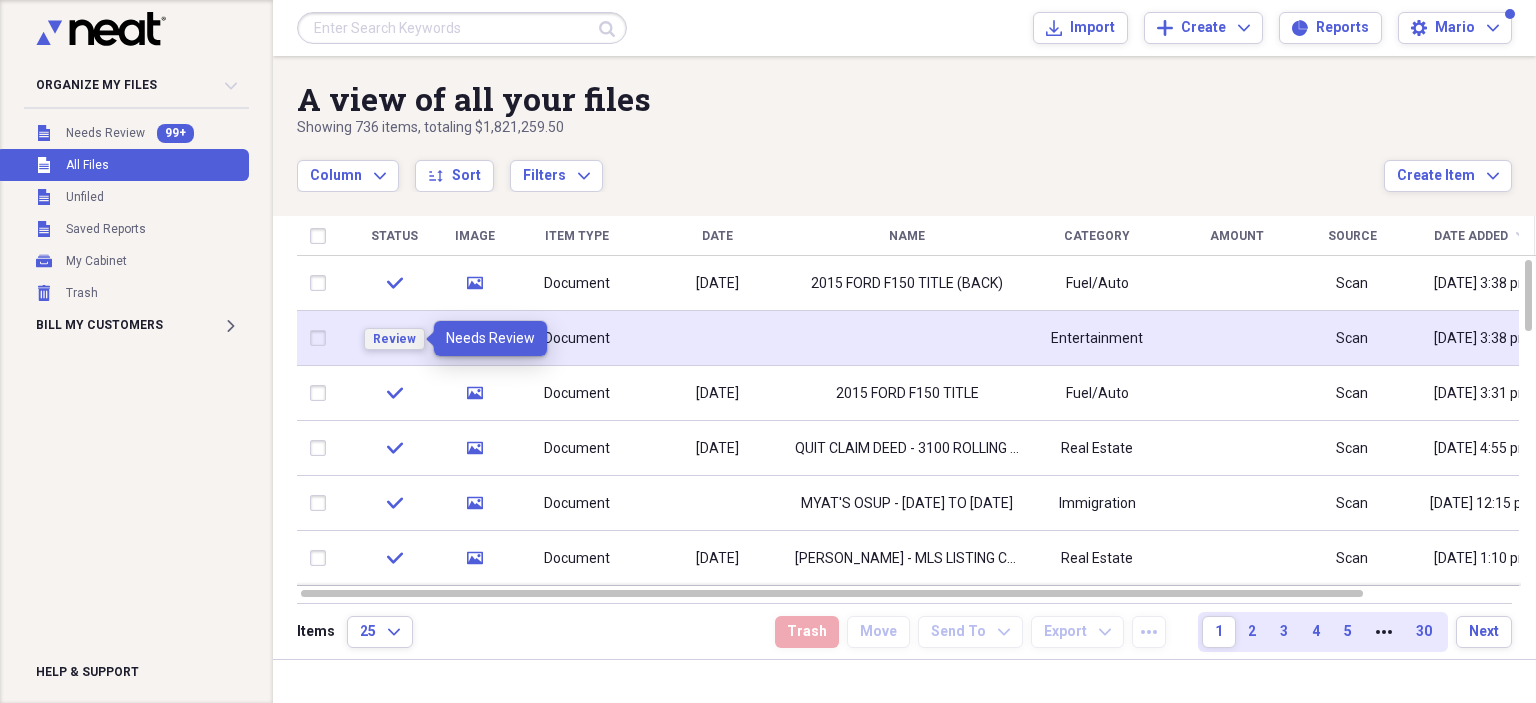 click on "Review" at bounding box center [394, 339] 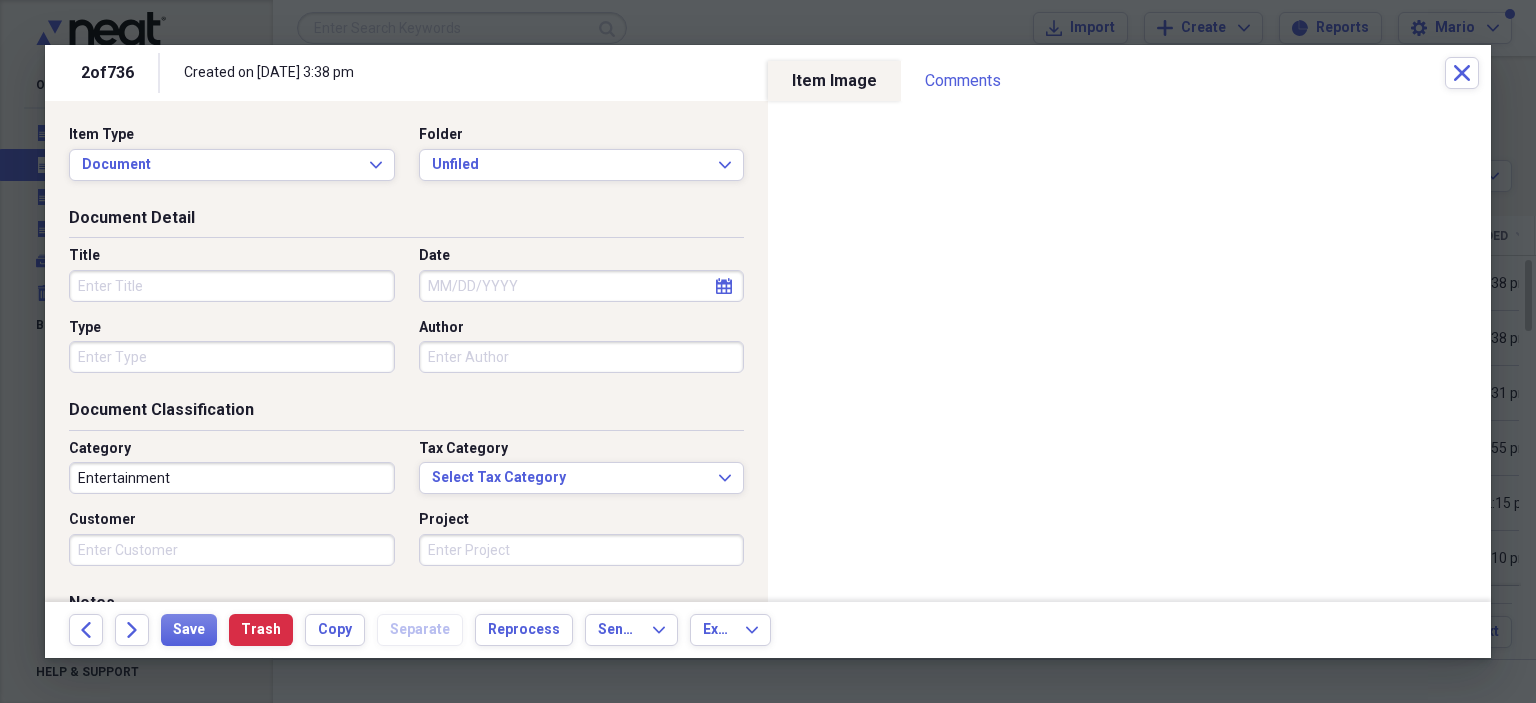 paste on "2015 FORD F150 TITLE (BACK)" 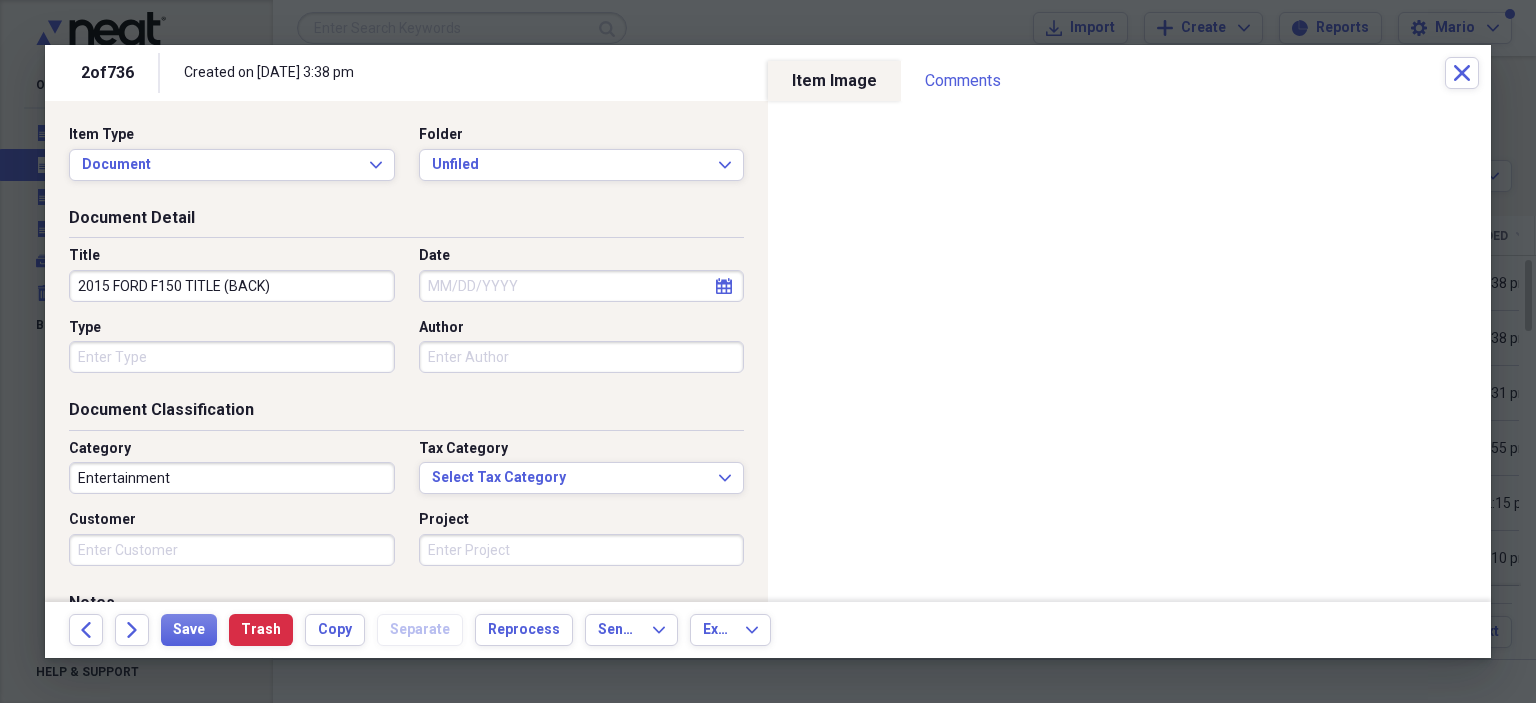 drag, startPoint x: 230, startPoint y: 285, endPoint x: 262, endPoint y: 284, distance: 32.01562 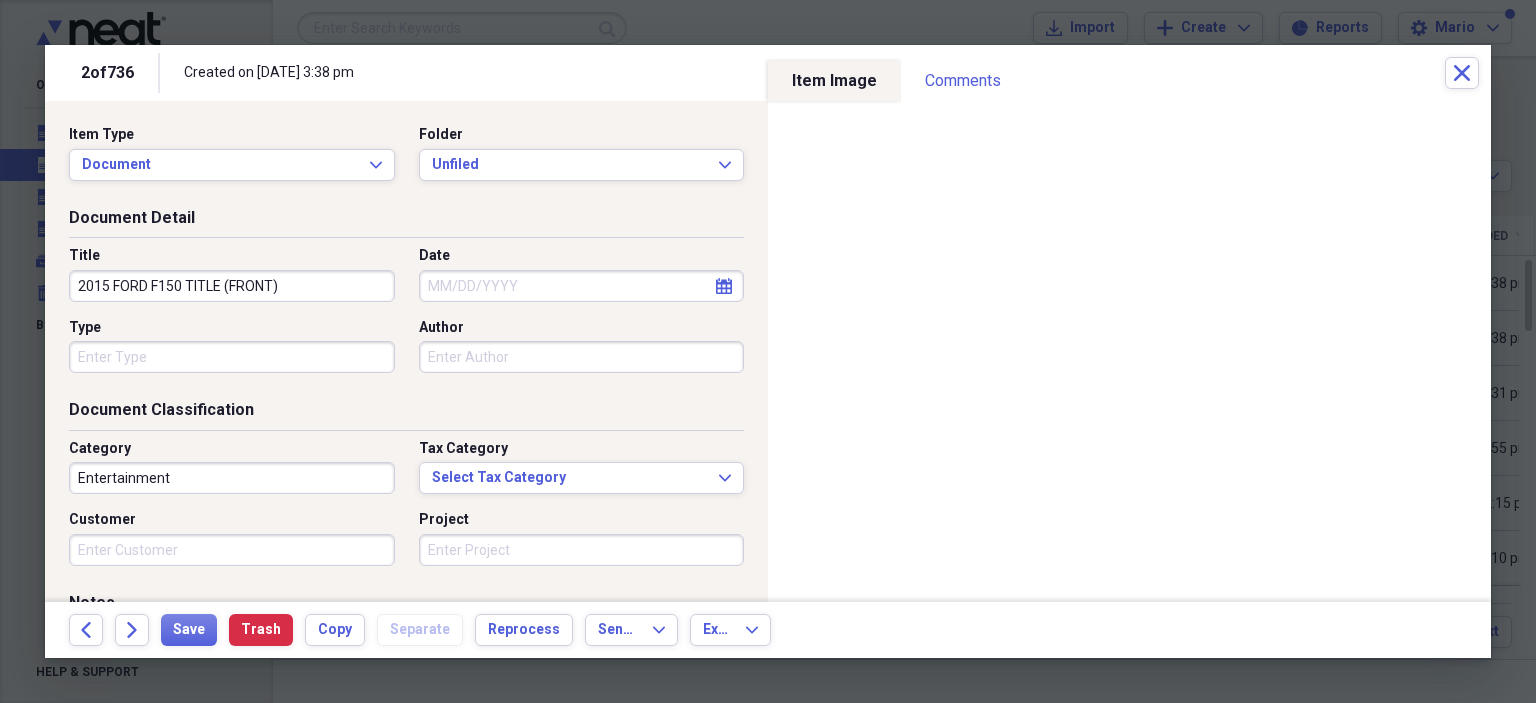 drag, startPoint x: 308, startPoint y: 289, endPoint x: 70, endPoint y: 291, distance: 238.0084 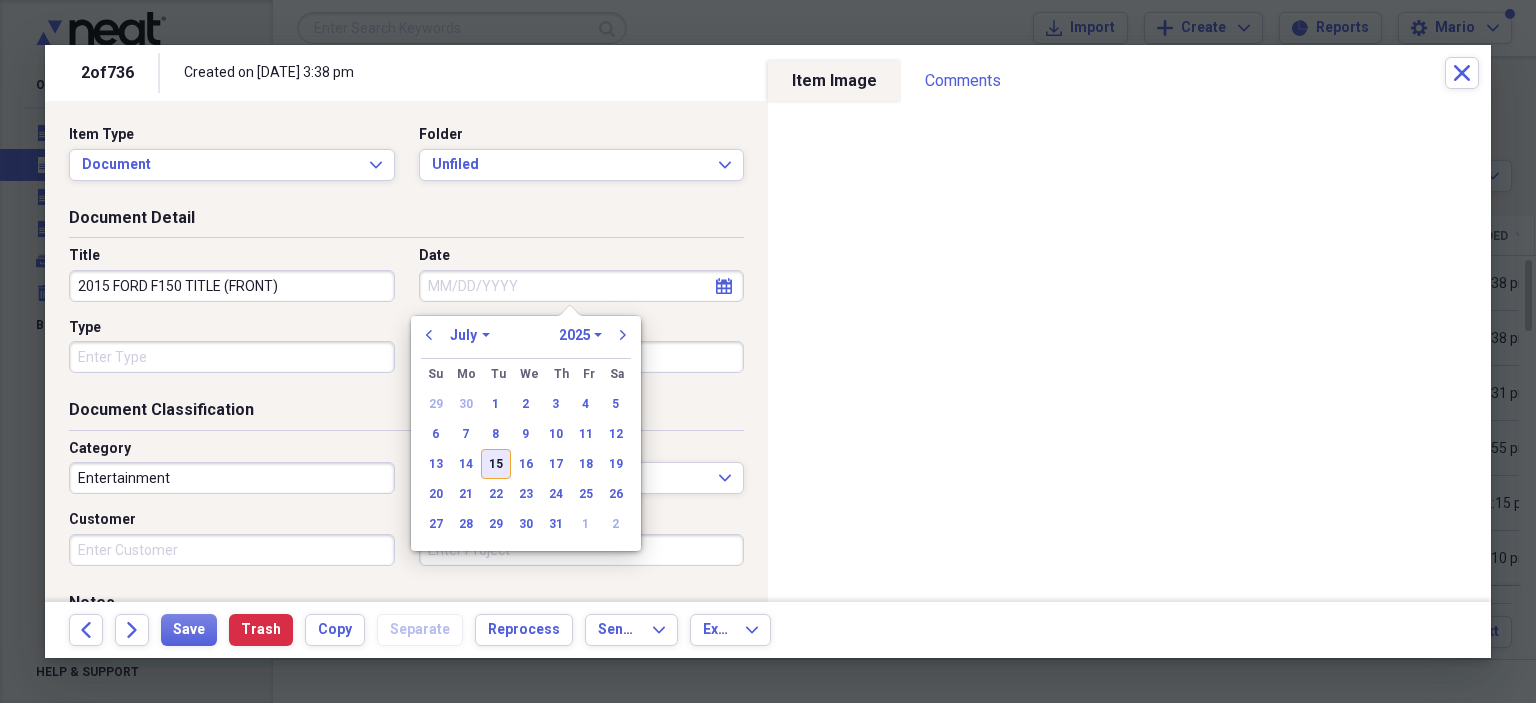 click on "15" at bounding box center (496, 464) 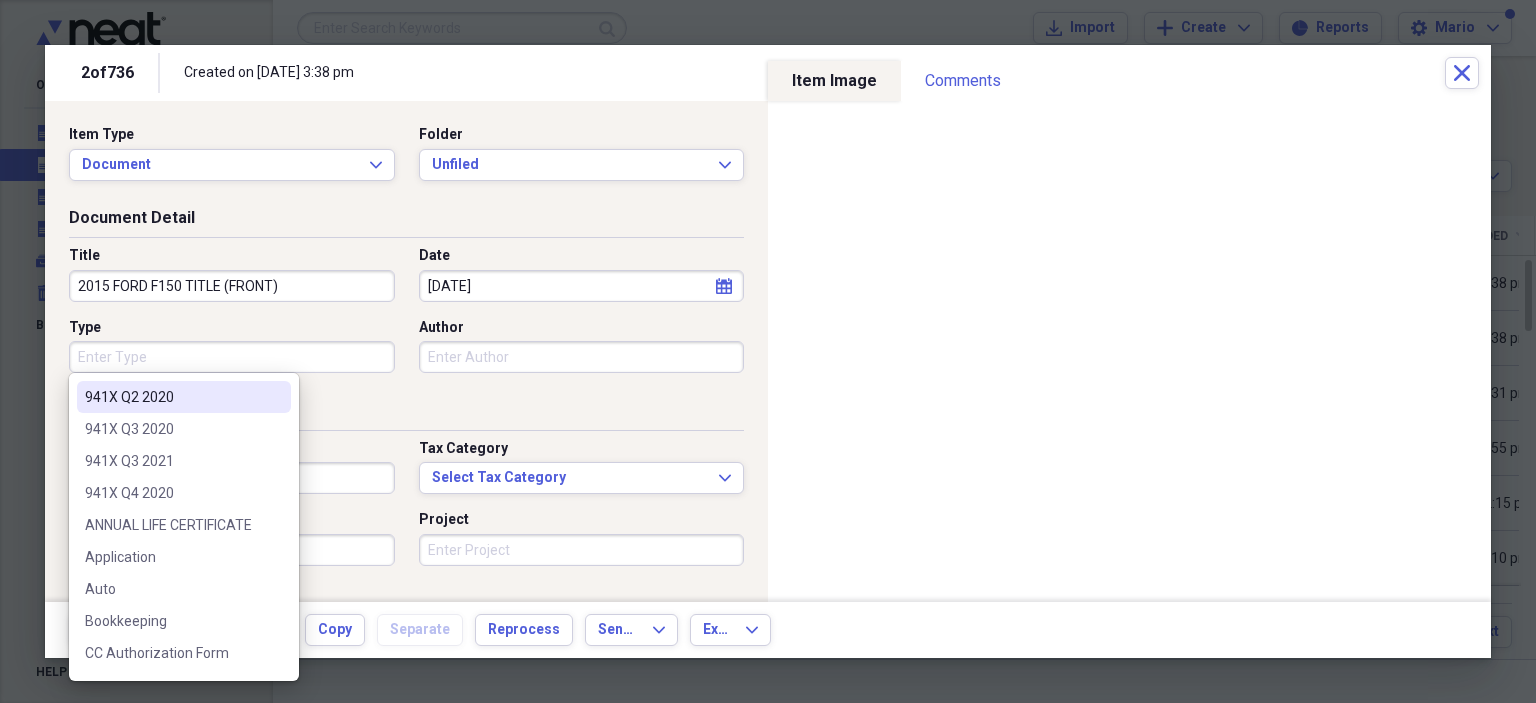 click on "Type" at bounding box center (232, 357) 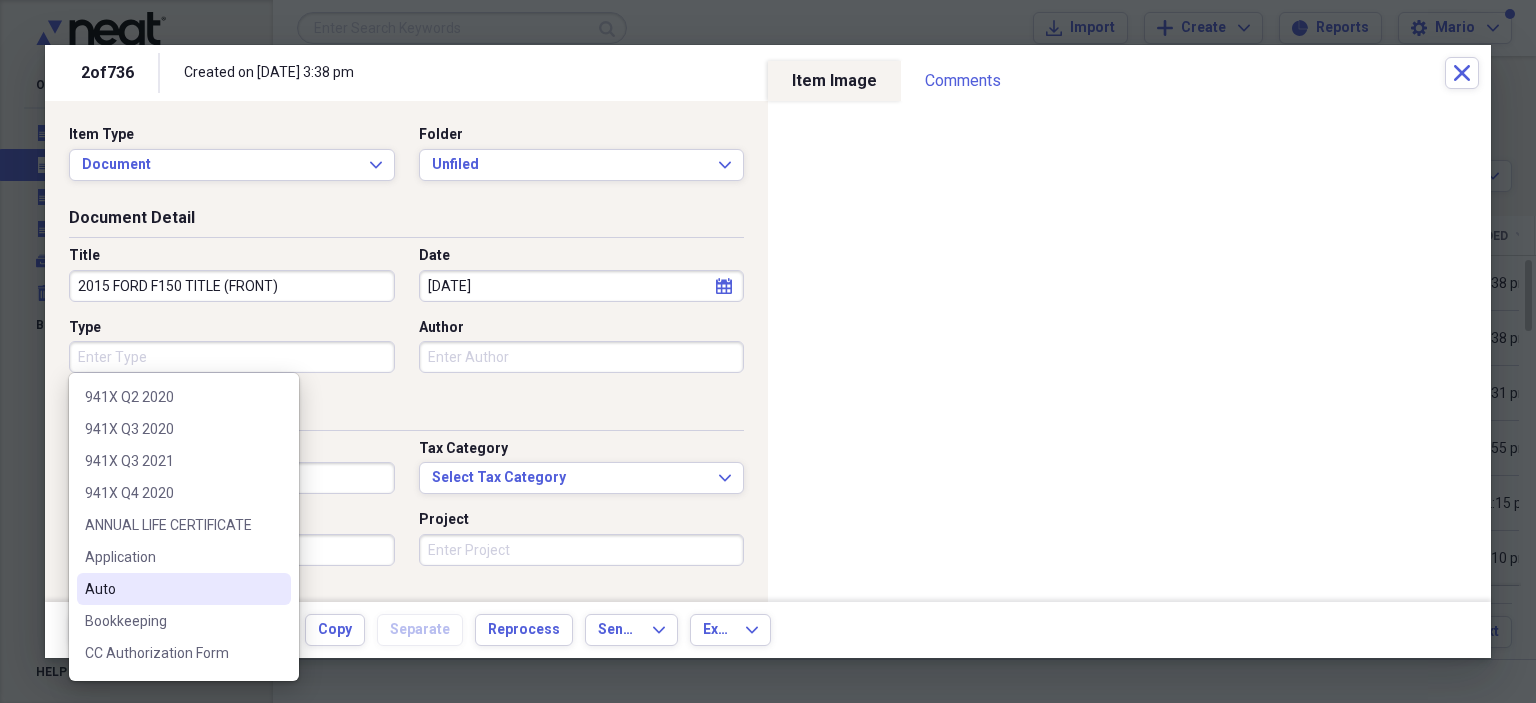 click on "Auto" at bounding box center (184, 589) 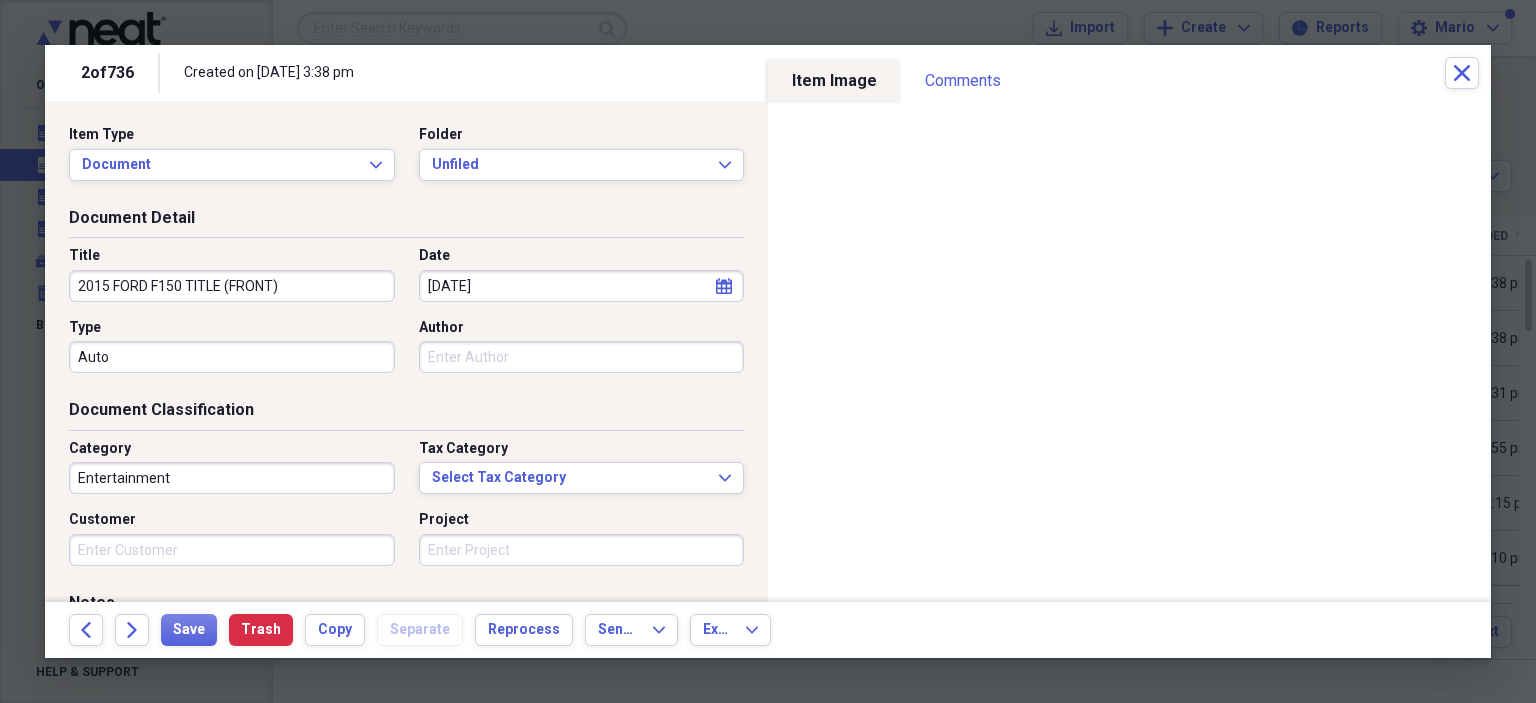 click on "Entertainment" at bounding box center (232, 478) 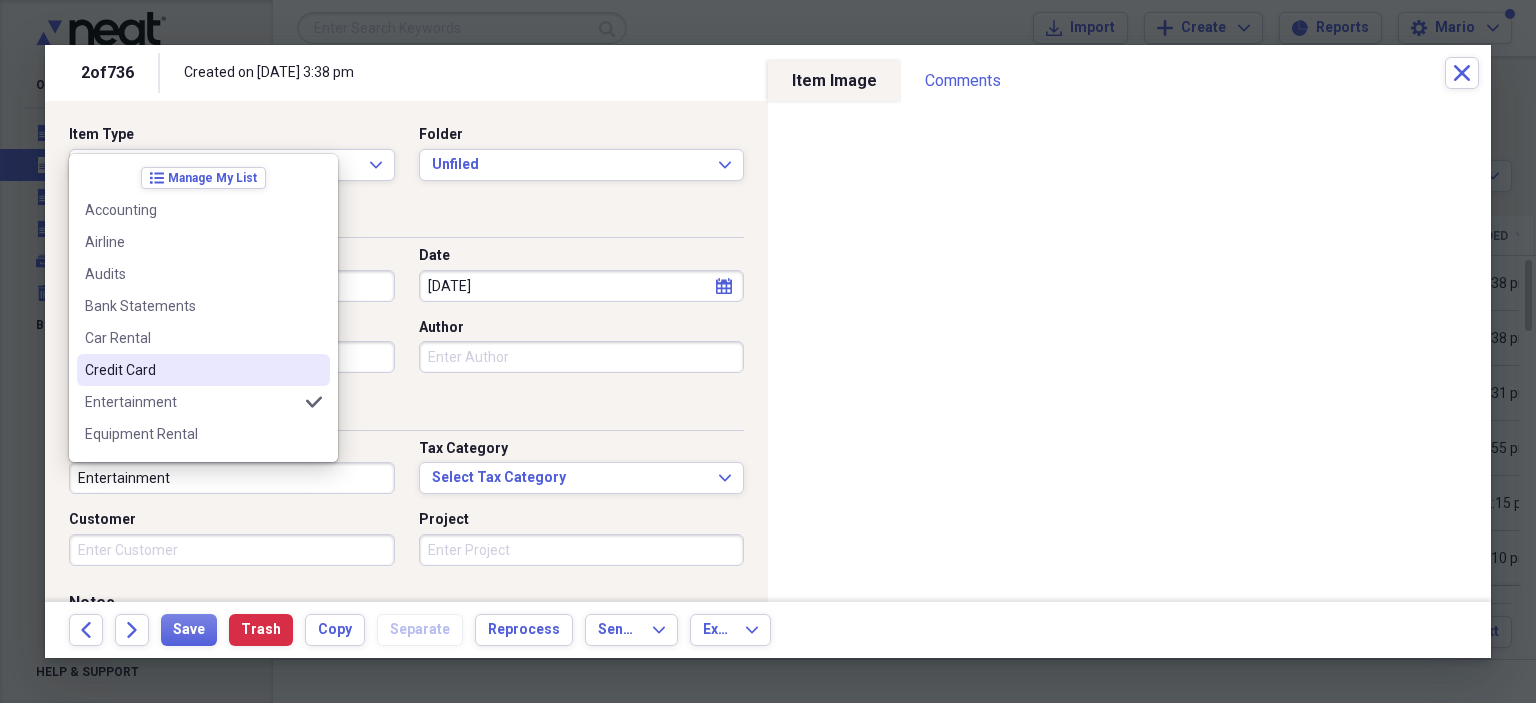 scroll, scrollTop: 200, scrollLeft: 0, axis: vertical 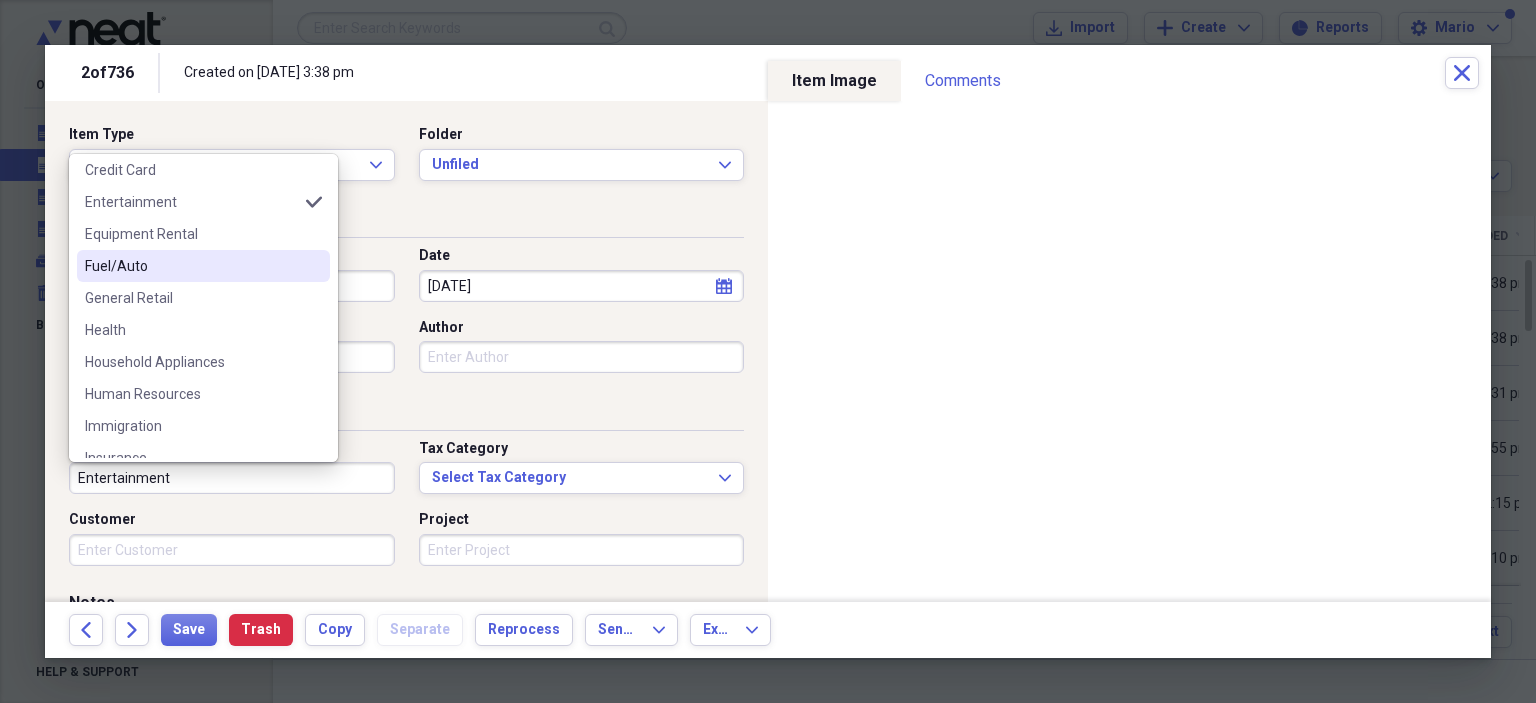 click on "Fuel/Auto" at bounding box center (191, 266) 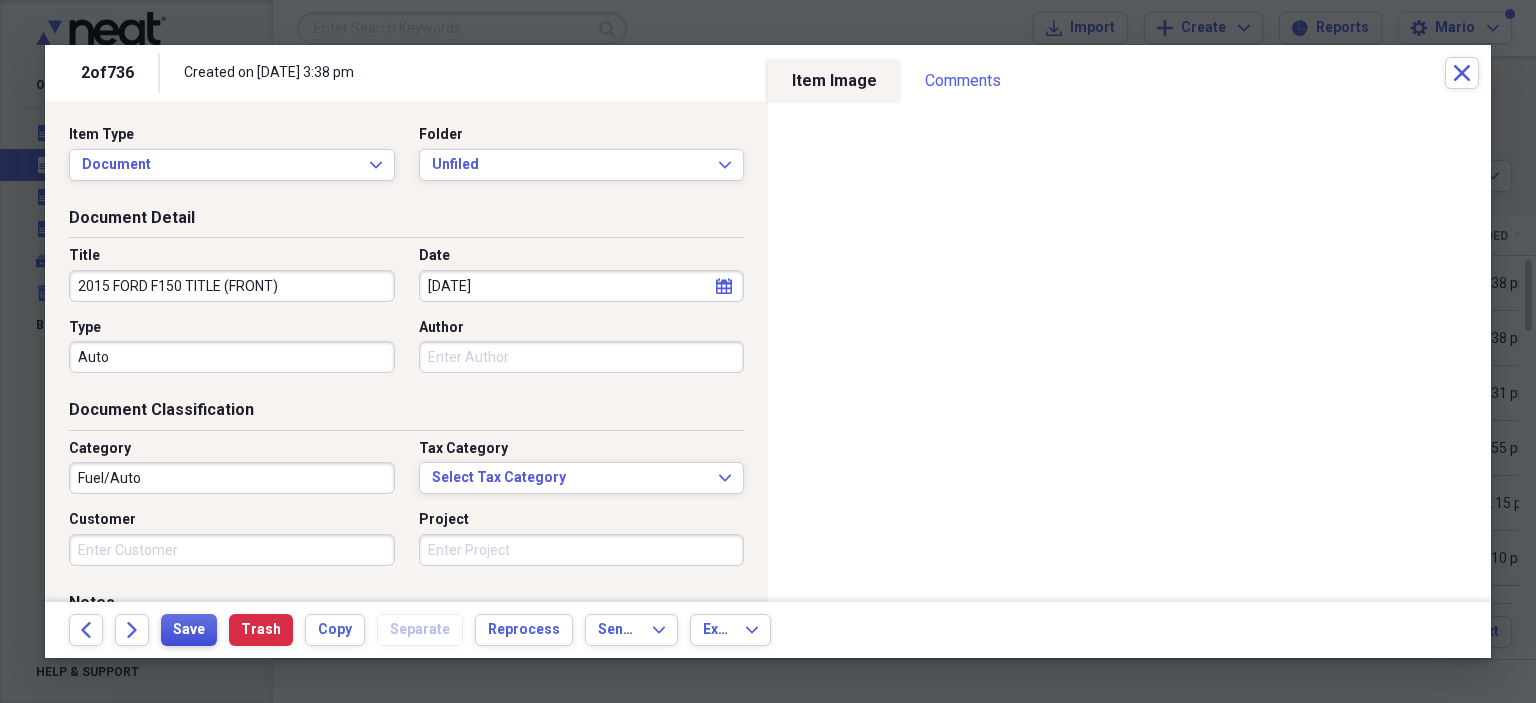 click on "Save" at bounding box center [189, 630] 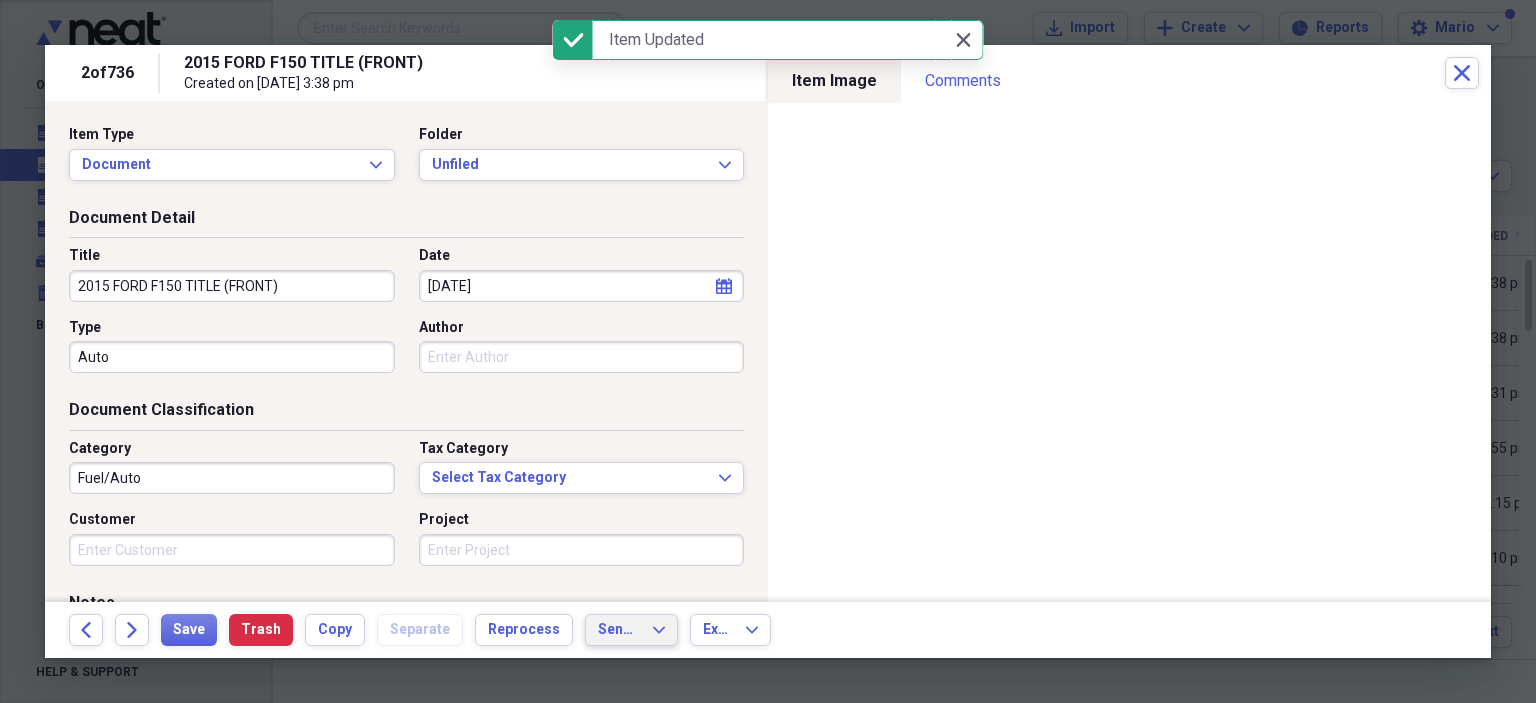 click on "Send To" at bounding box center [619, 630] 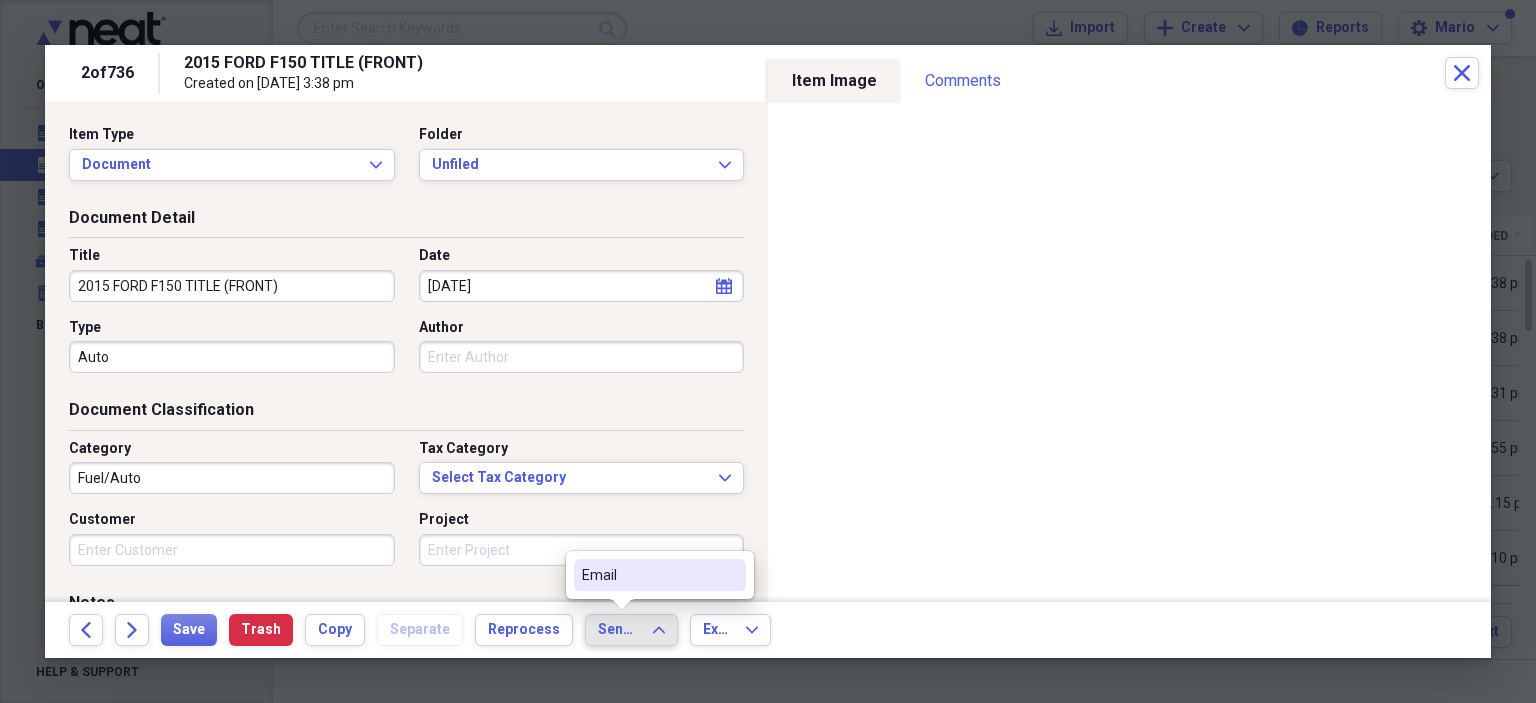 click on "Email" at bounding box center (648, 575) 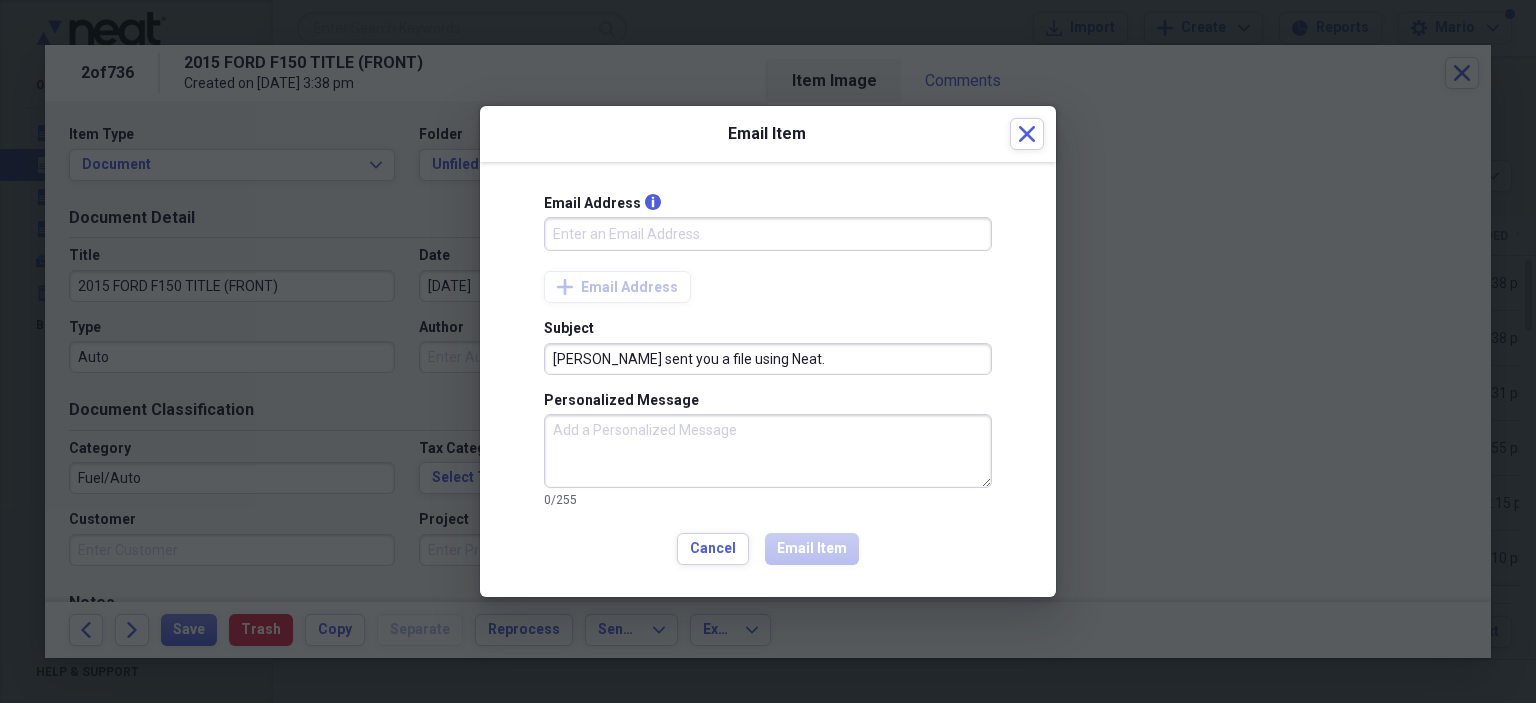 click on "Email Address info" at bounding box center (768, 234) 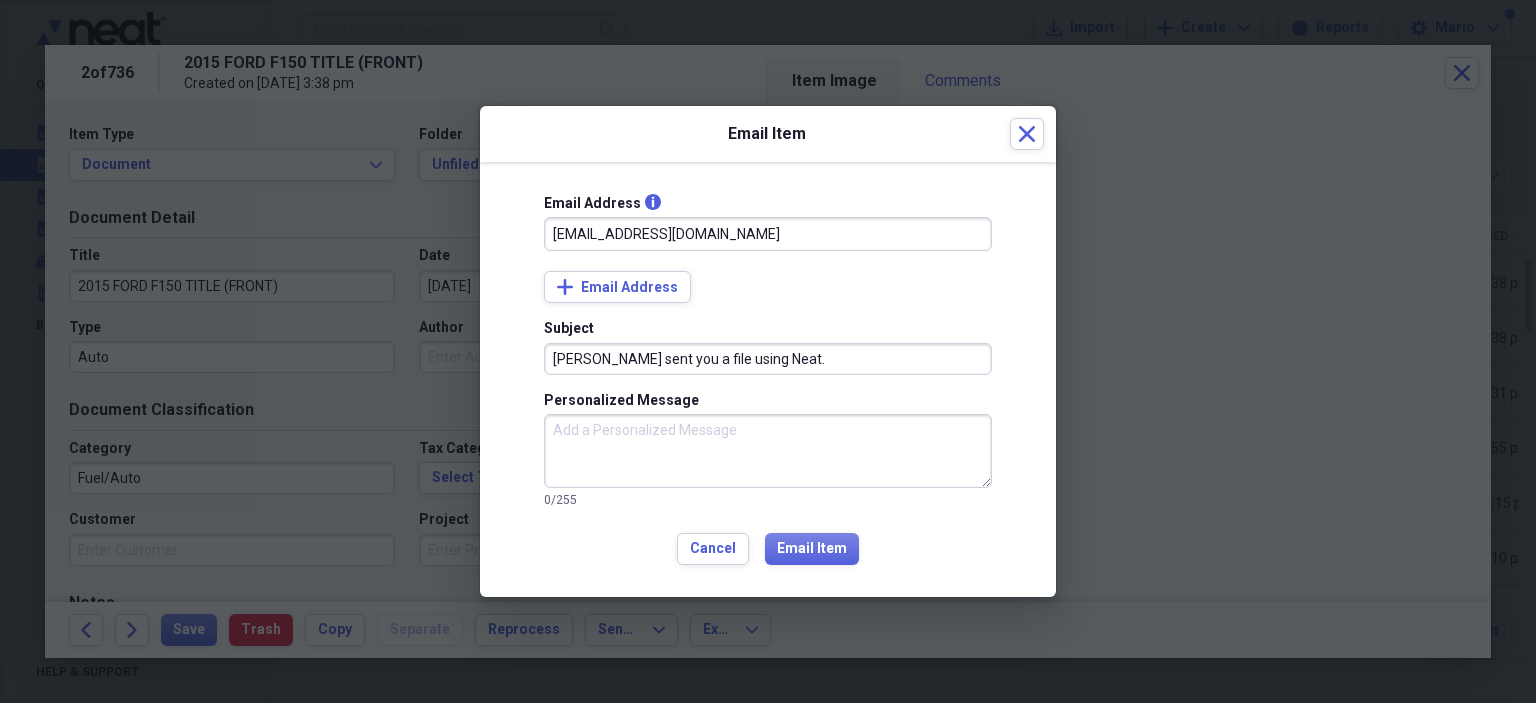 drag, startPoint x: 810, startPoint y: 353, endPoint x: 556, endPoint y: 365, distance: 254.28331 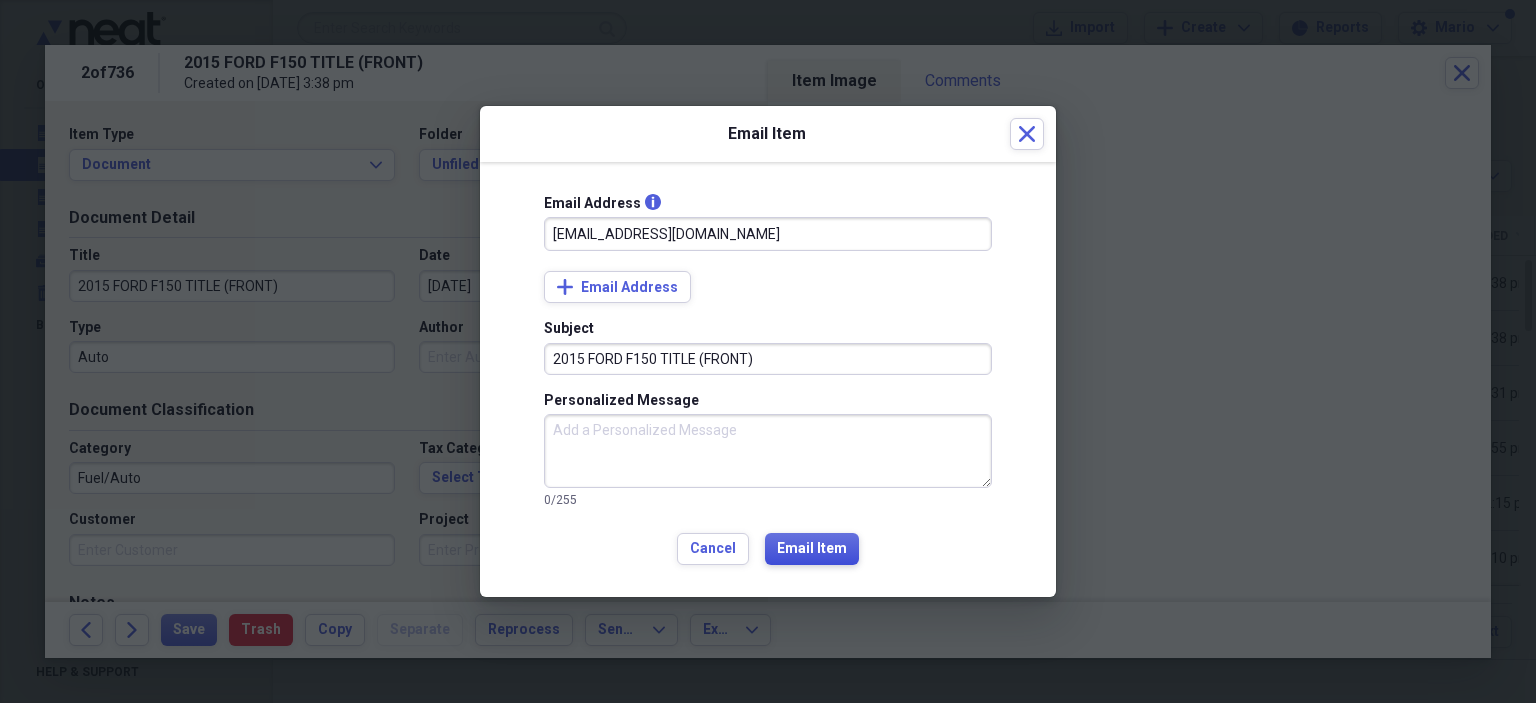 type on "2015 FORD F150 TITLE (FRONT)" 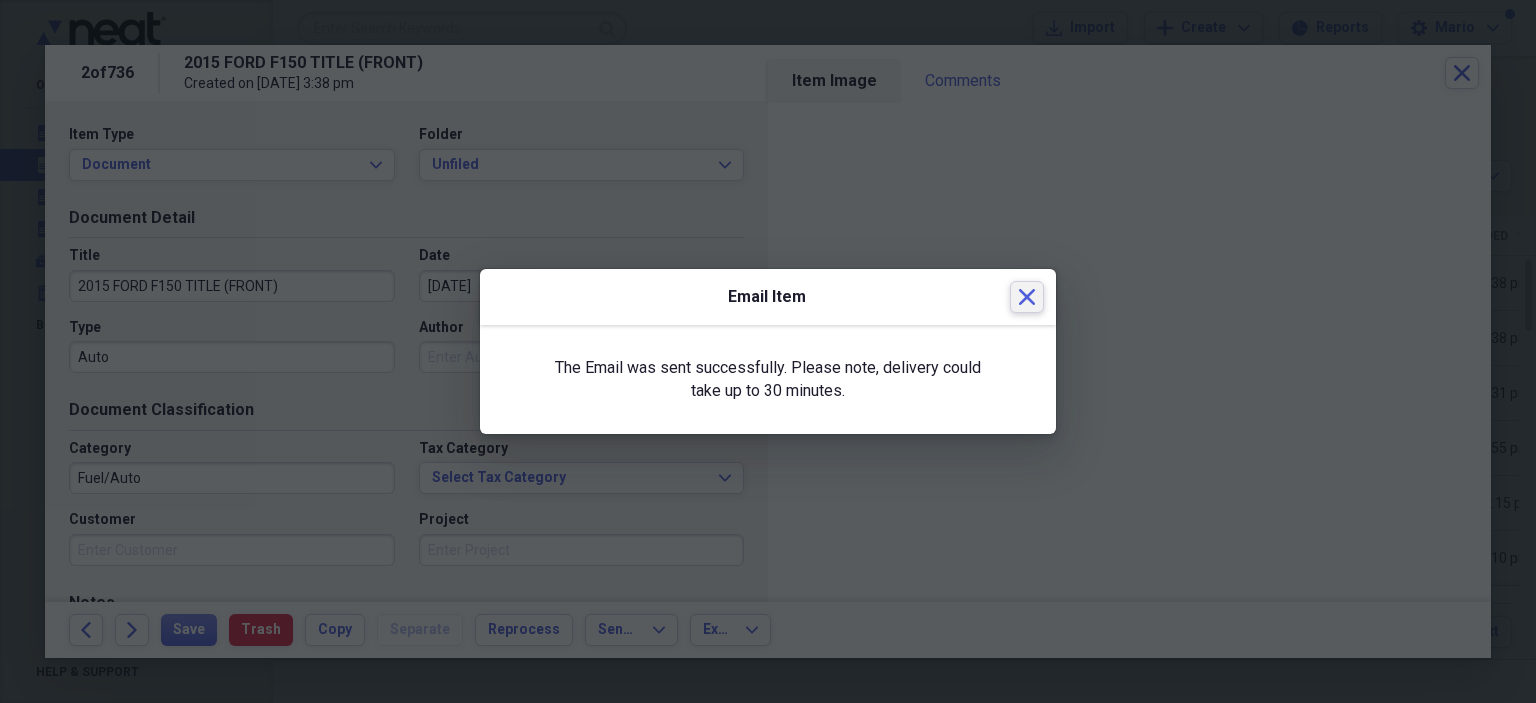 click on "Close" 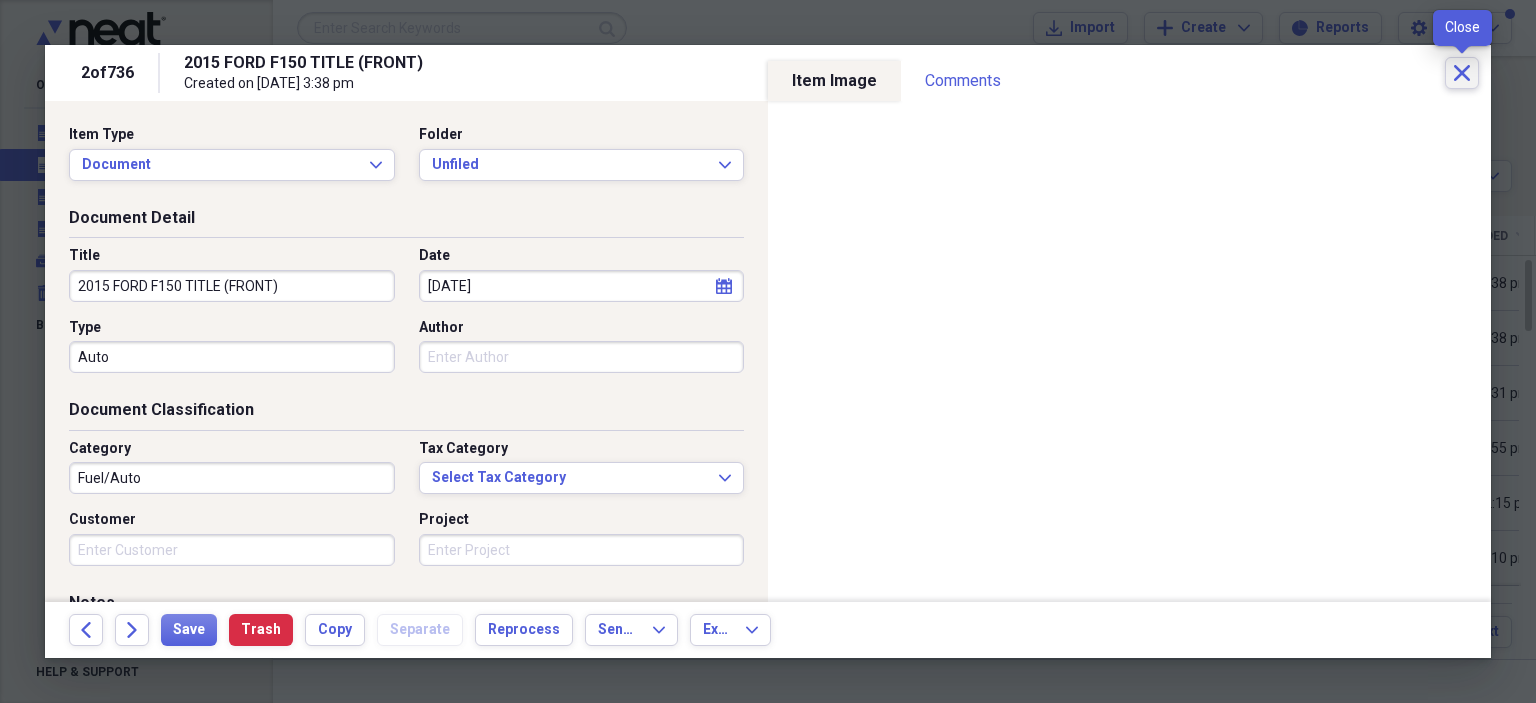 click on "Close" at bounding box center (1462, 73) 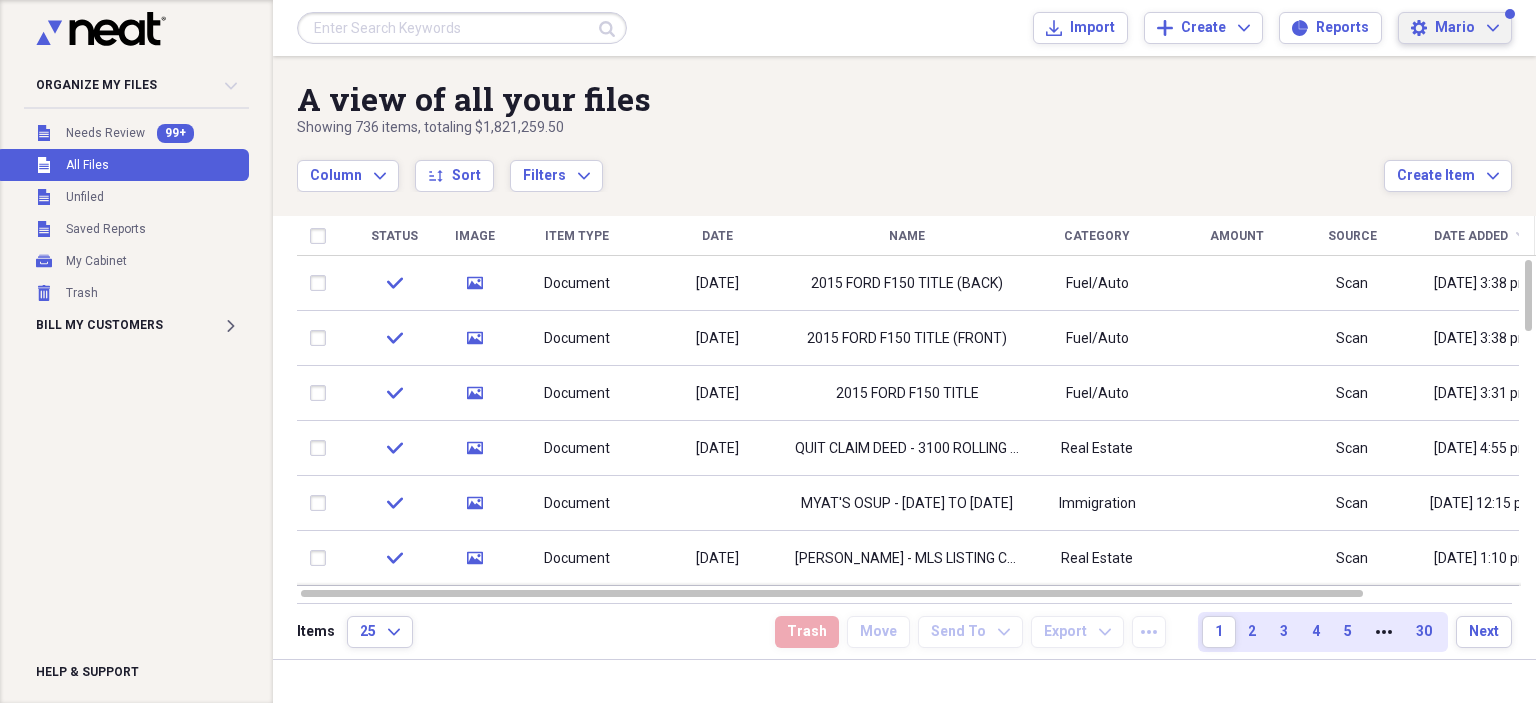 click on "Expand" 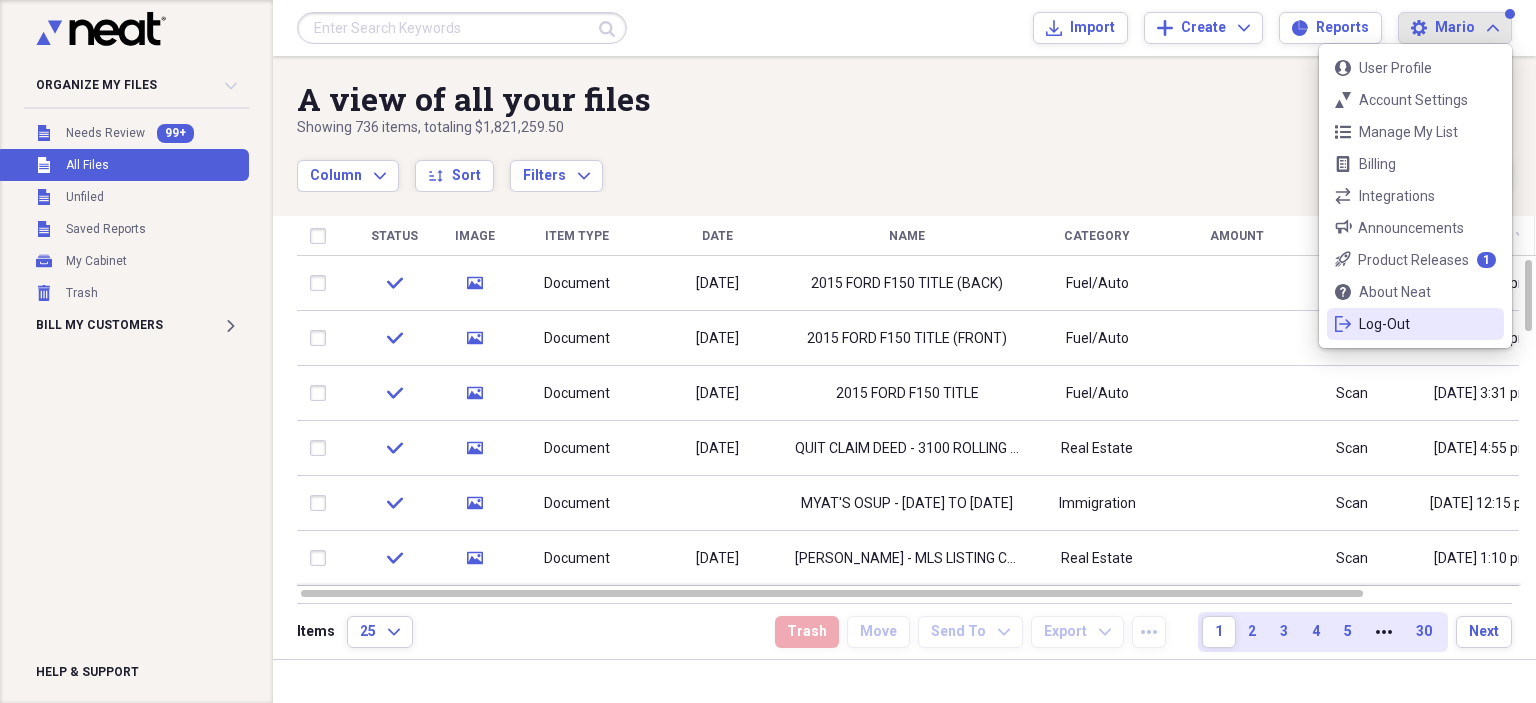 click on "Log-Out" at bounding box center (1415, 324) 